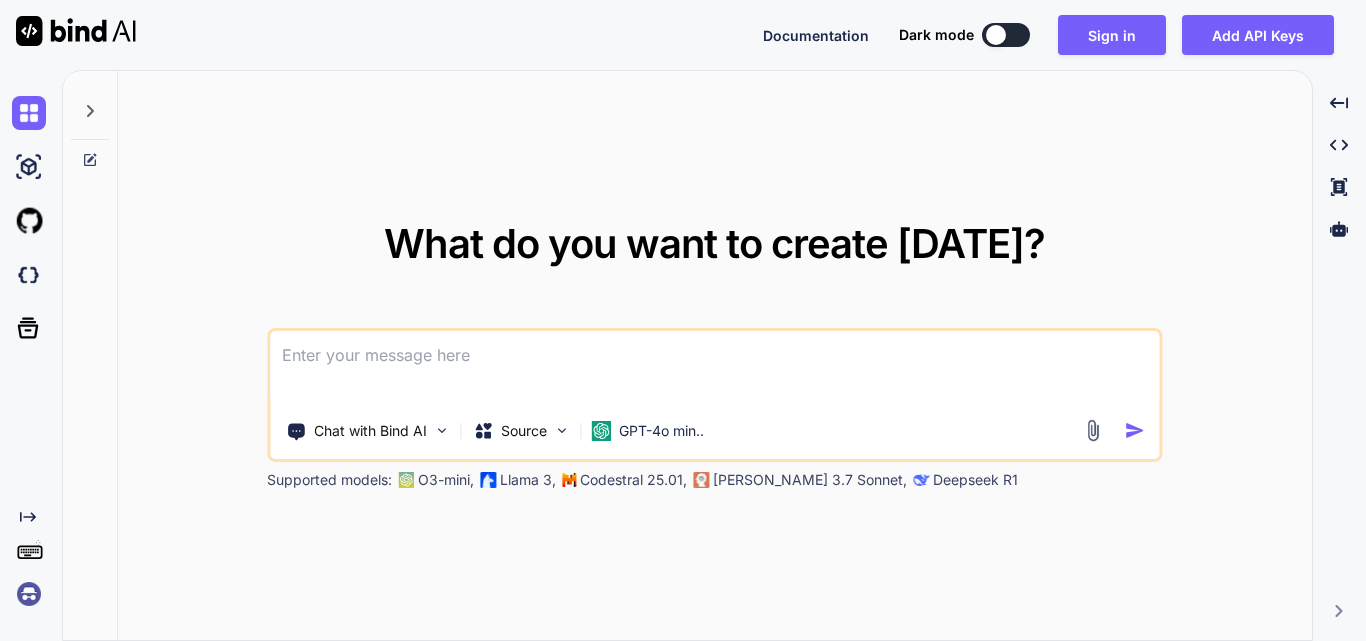 scroll, scrollTop: 0, scrollLeft: 0, axis: both 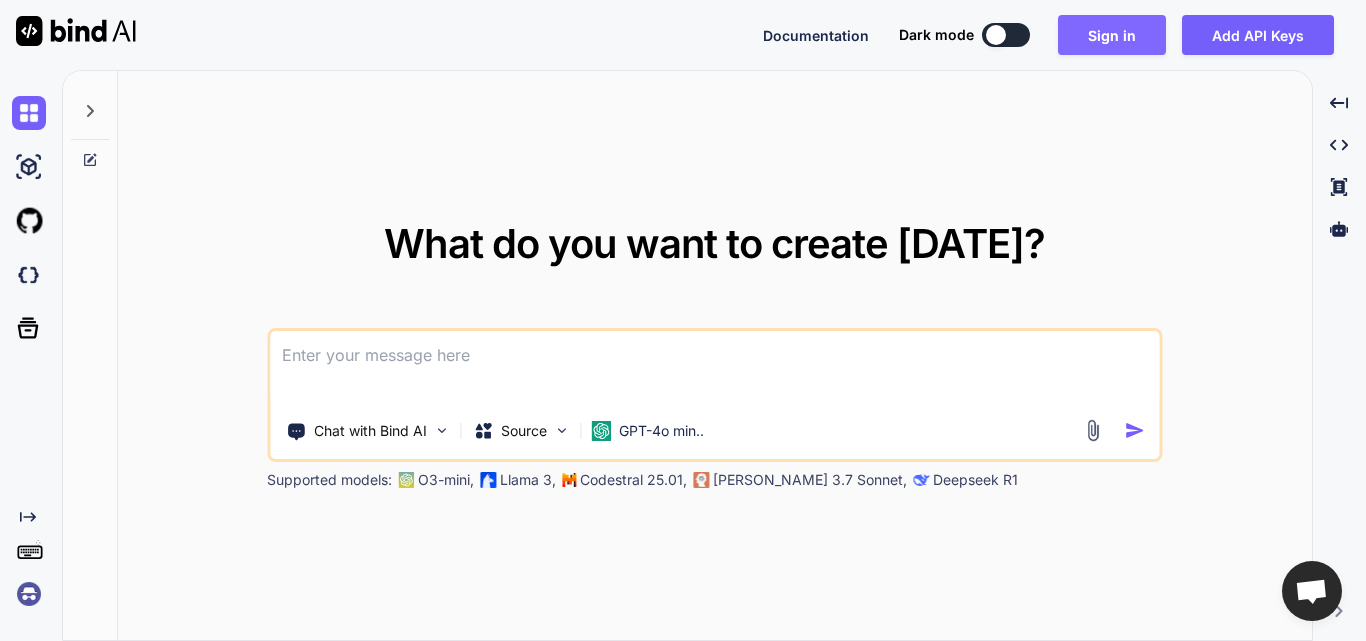 click on "Sign in" at bounding box center [1112, 35] 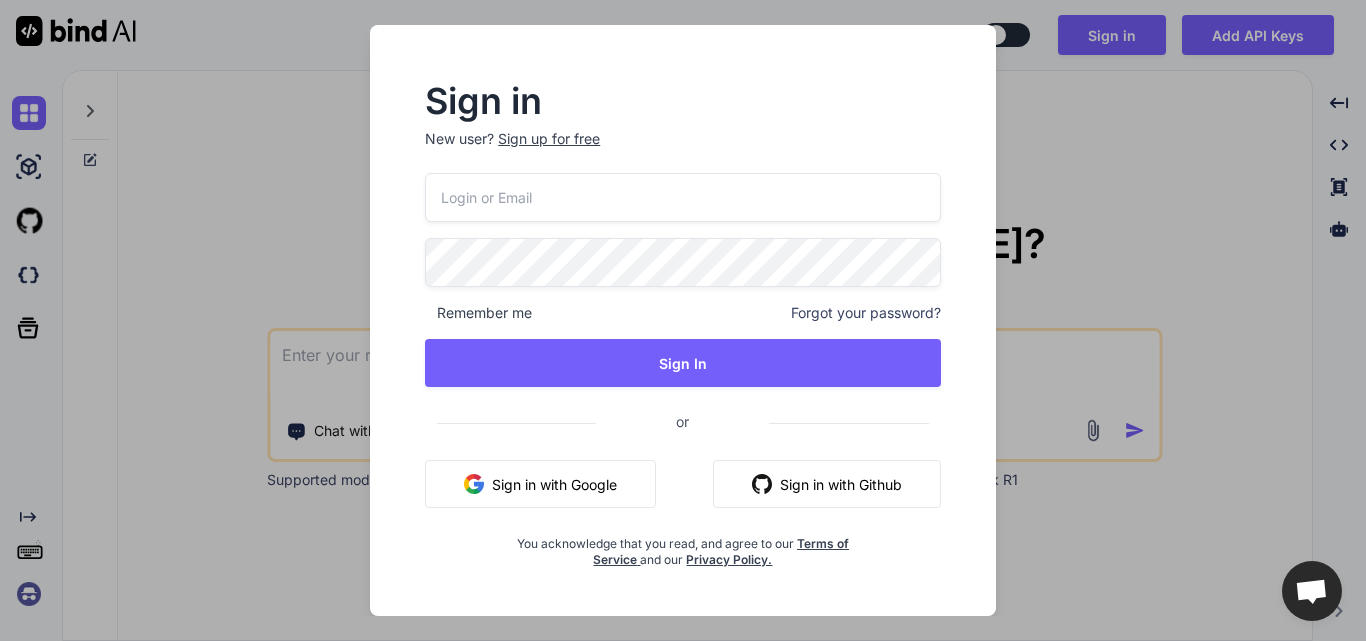 click at bounding box center [683, 197] 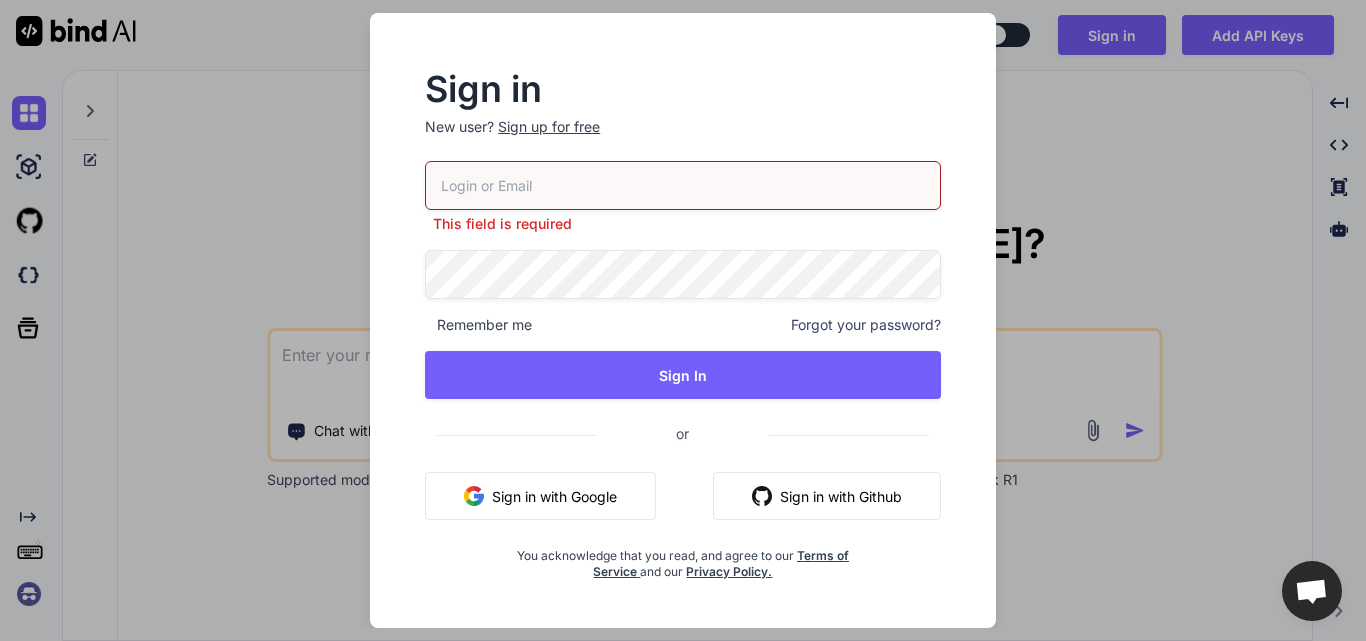 click at bounding box center [683, 185] 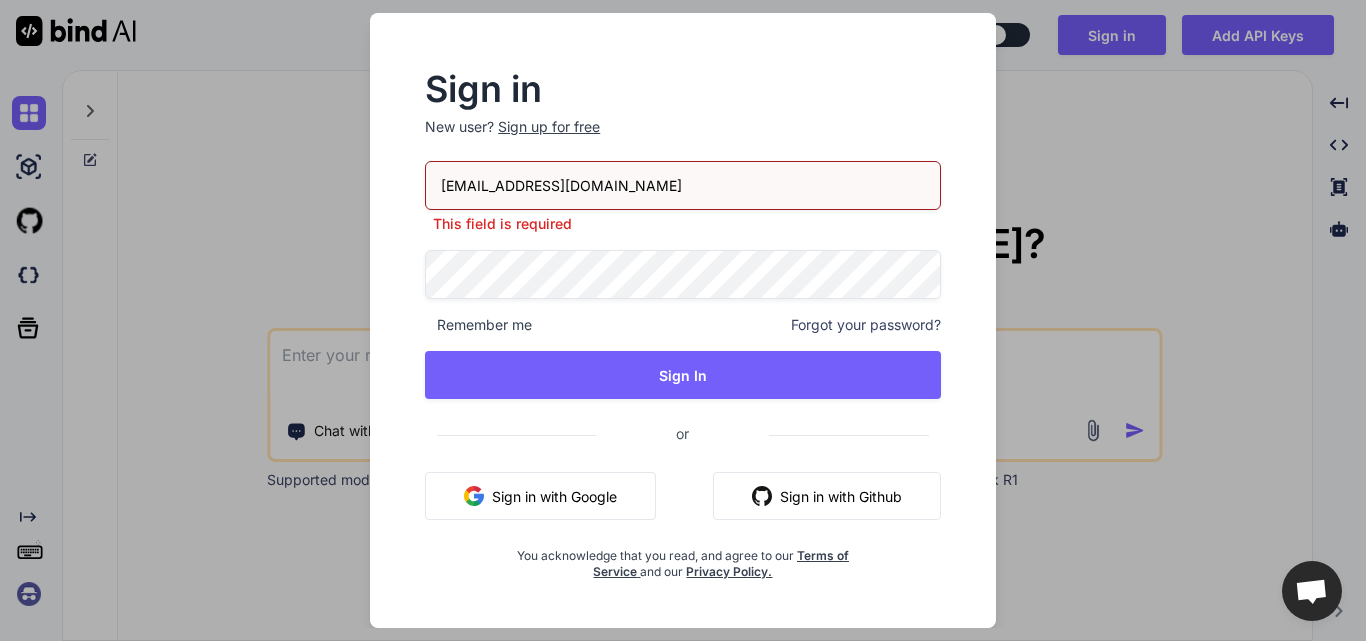 type on "[EMAIL_ADDRESS][DOMAIN_NAME]" 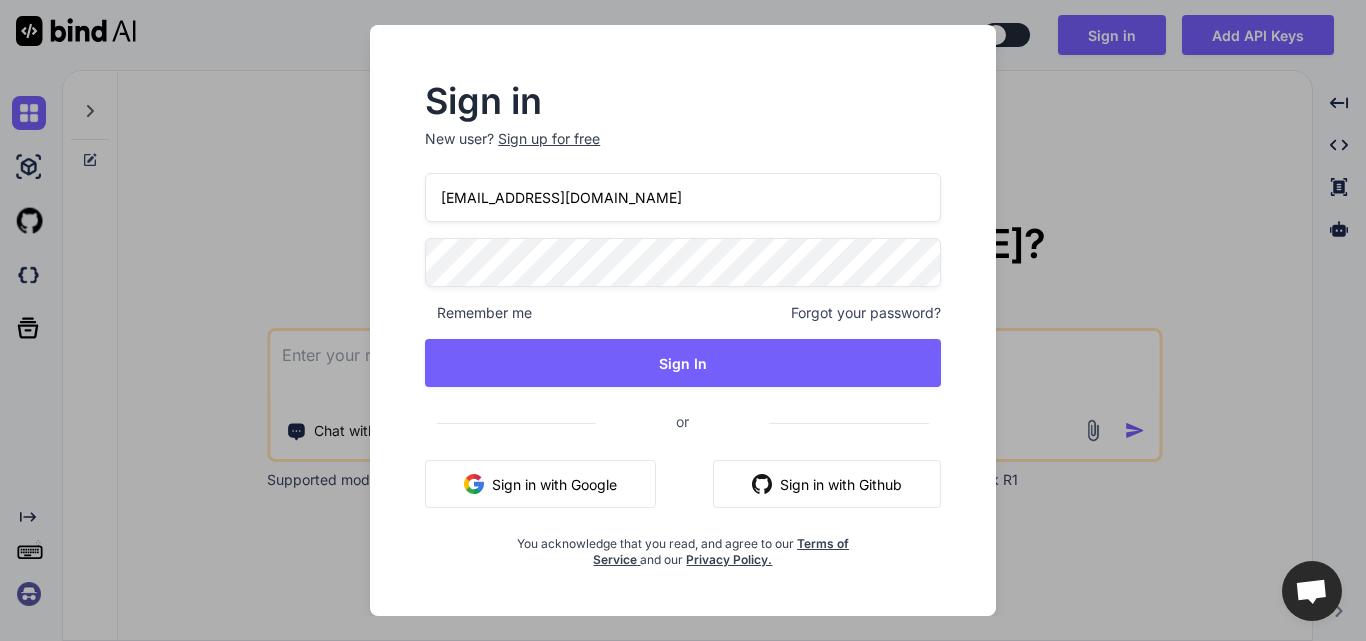 click on "Remember me" at bounding box center (478, 313) 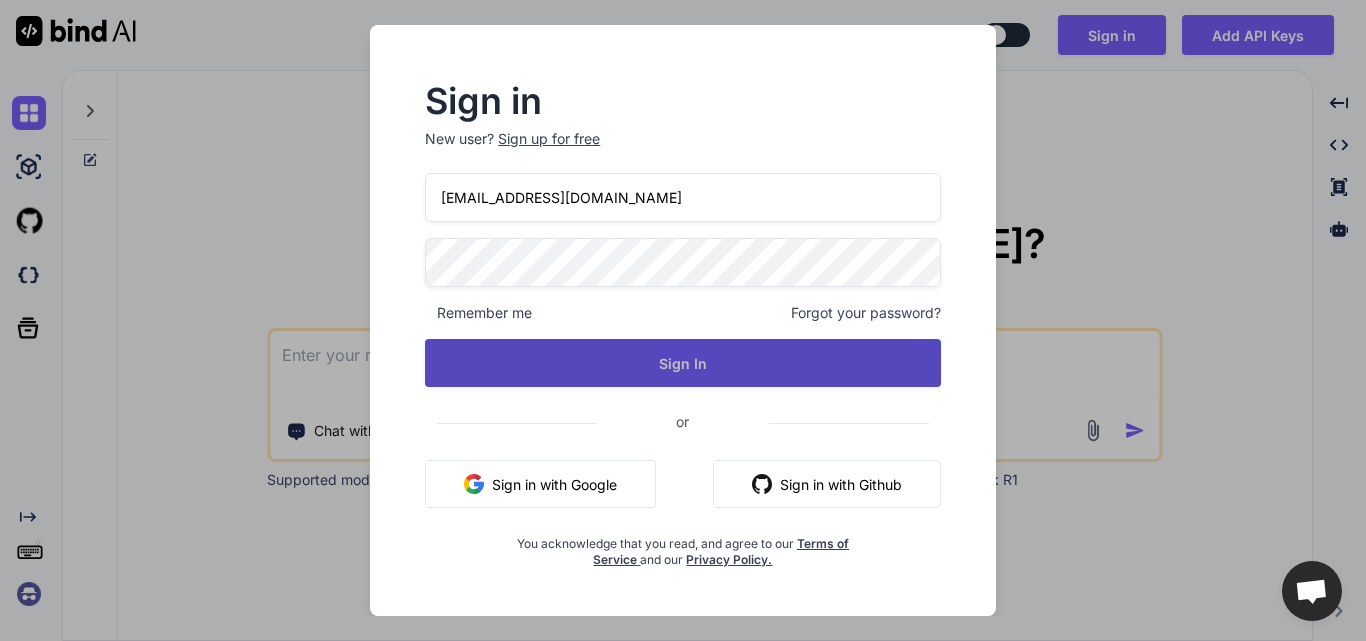 click on "Sign In" at bounding box center (683, 363) 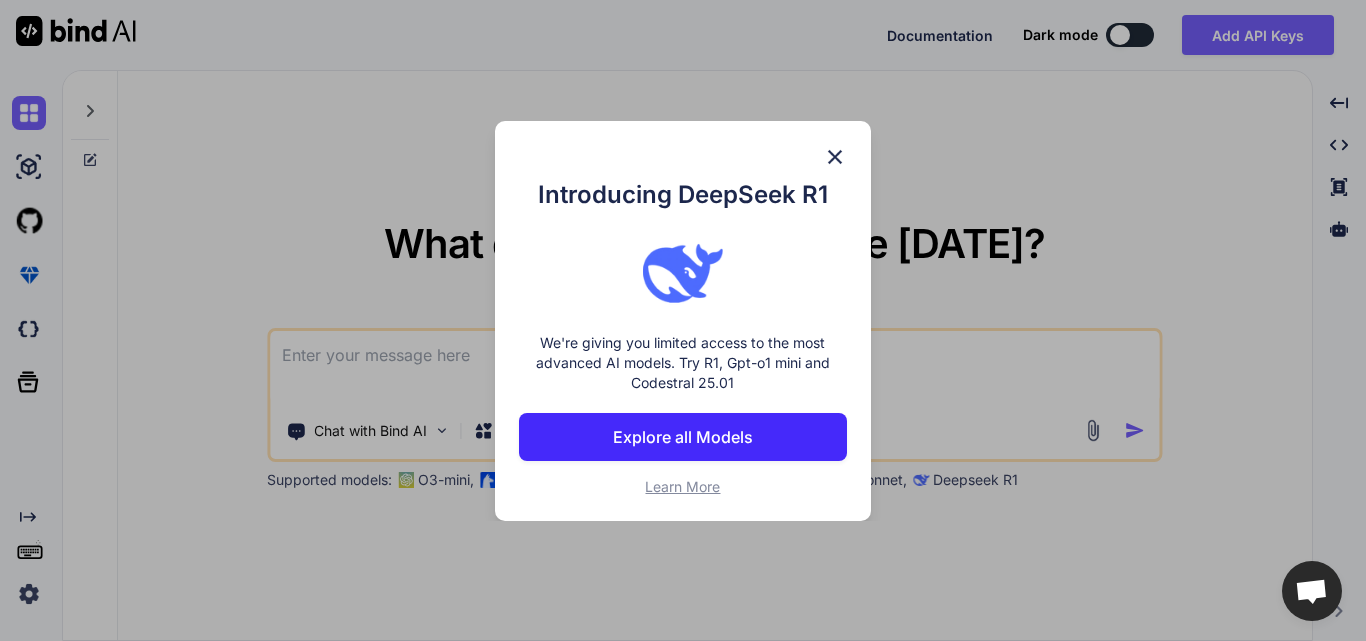 click on "Explore all Models" at bounding box center (683, 437) 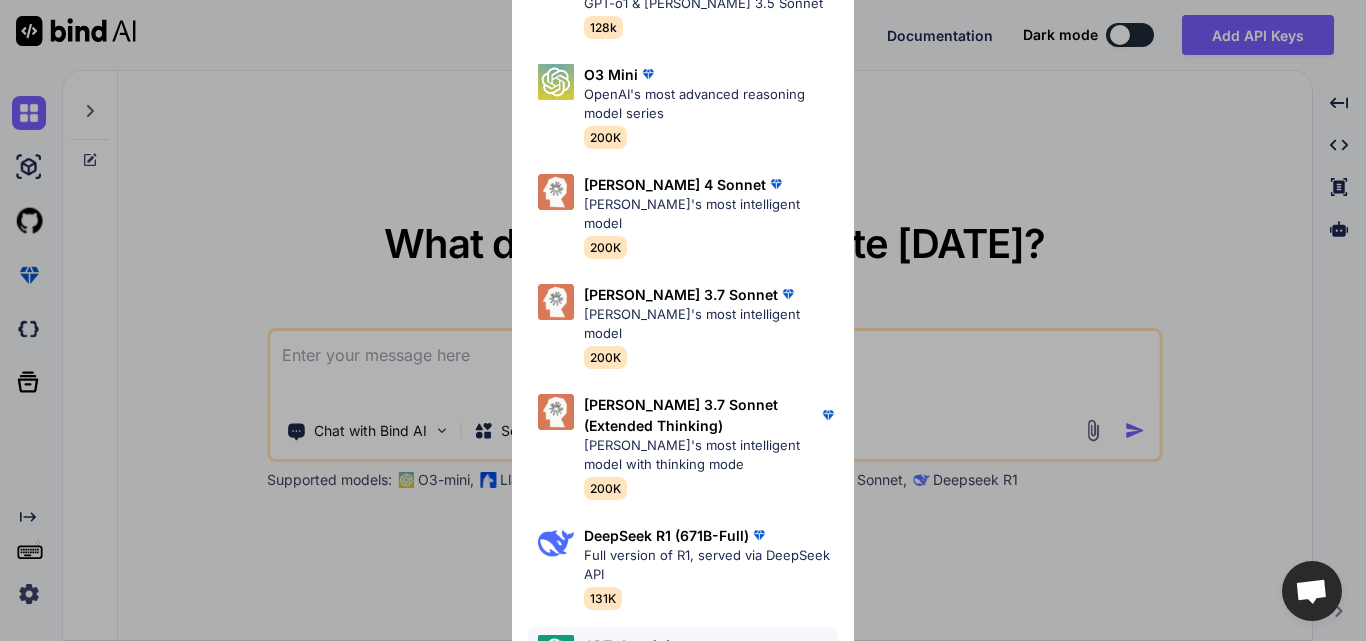 scroll, scrollTop: 1534, scrollLeft: 0, axis: vertical 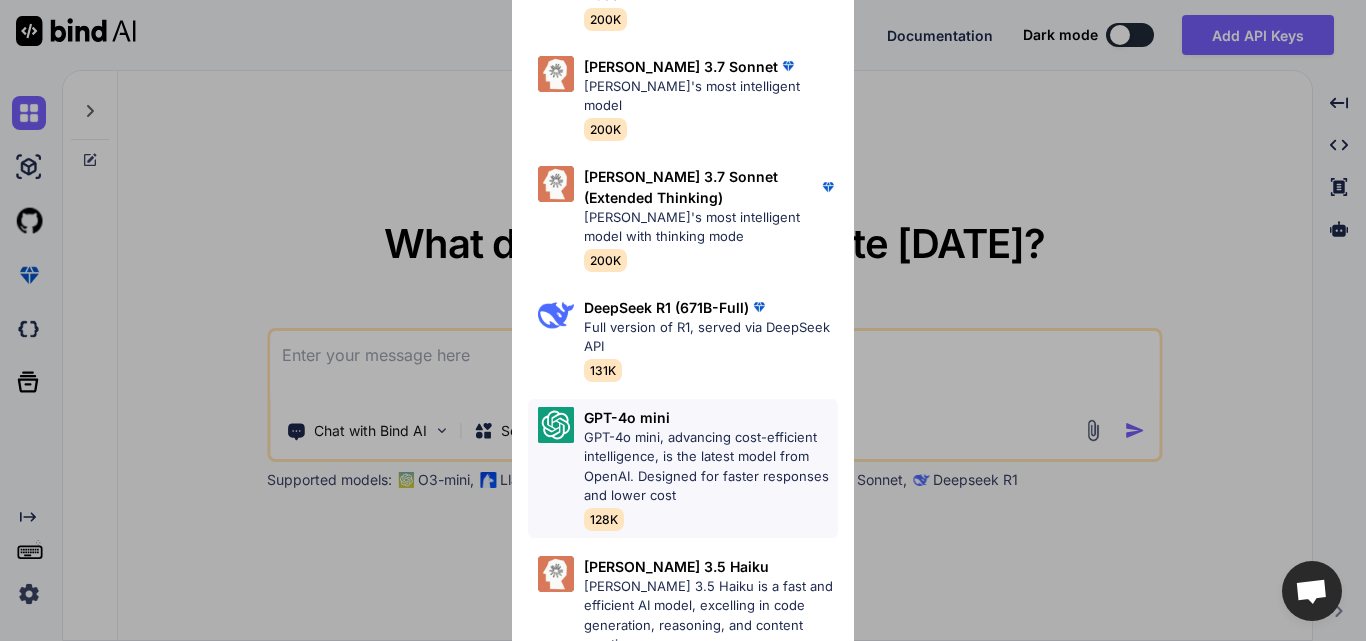 click on "GPT-4o mini, advancing cost-efficient intelligence, is the latest model from OpenAI. Designed for faster responses and lower cost" at bounding box center (711, 467) 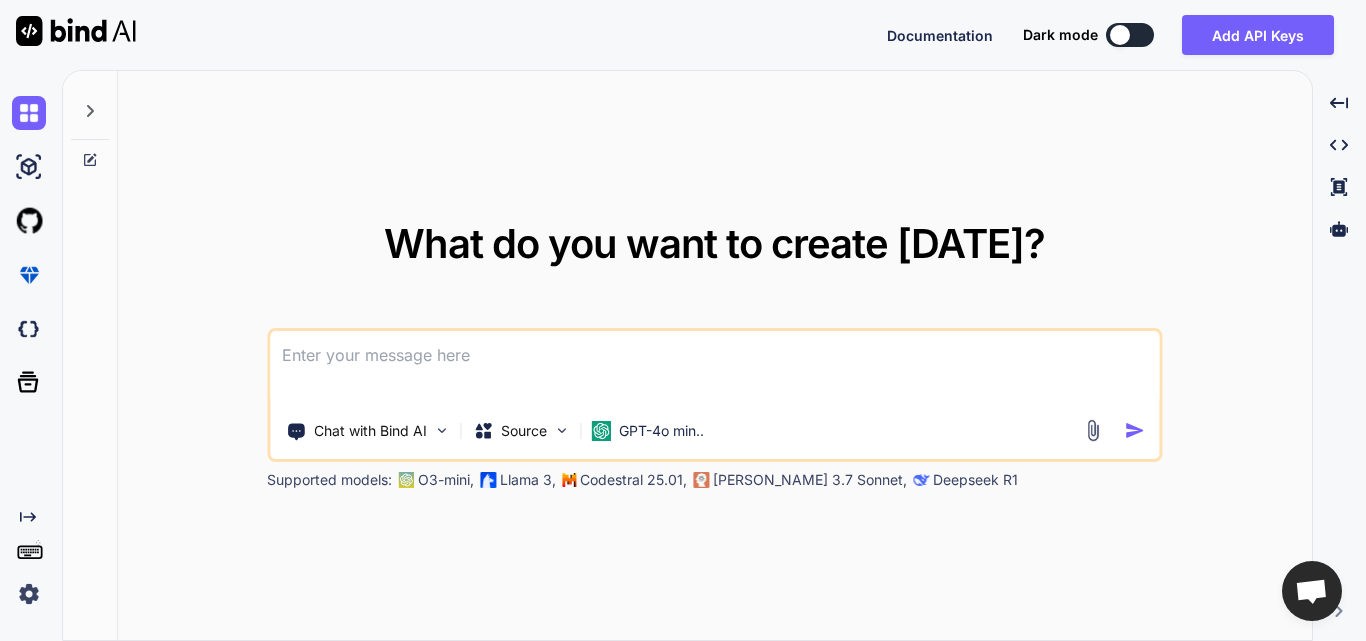 click at bounding box center [714, 368] 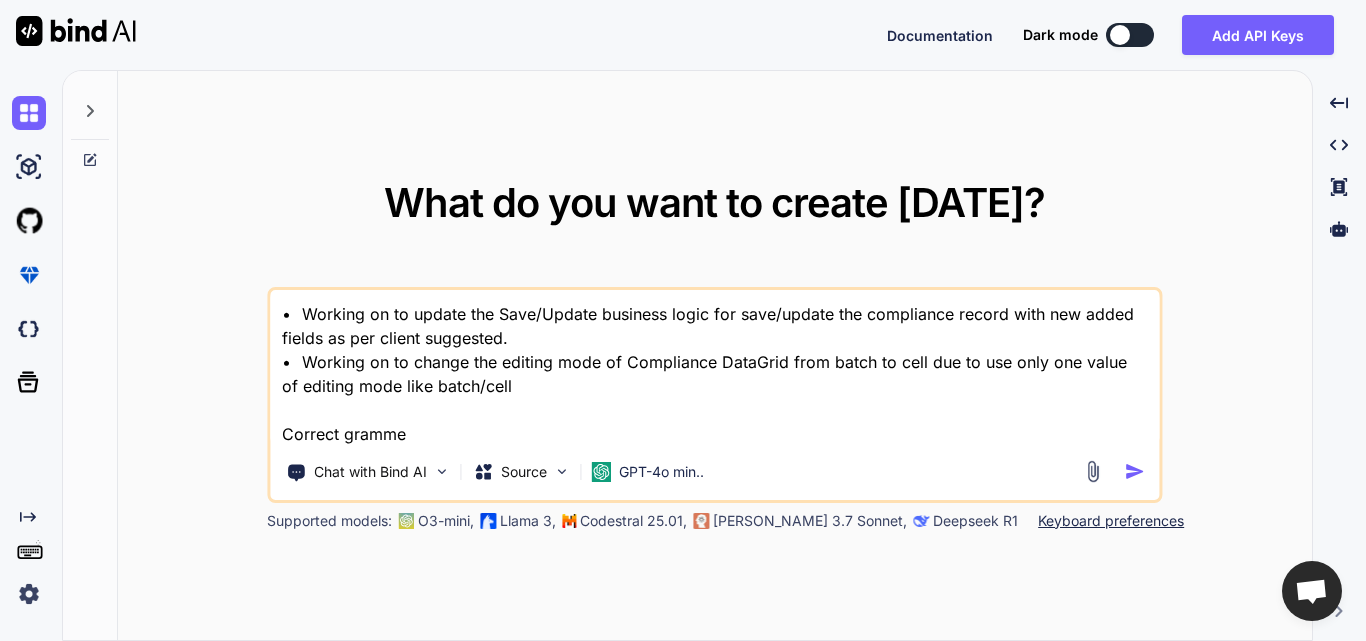 type on "•	Working on to update the Save/Update business logic for save/update the compliance record with new added fields as per client suggested.
•	Working on to change the editing mode of Compliance DataGrid from batch to cell due to use only one value of editing mode like batch/cell
Correct grammer" 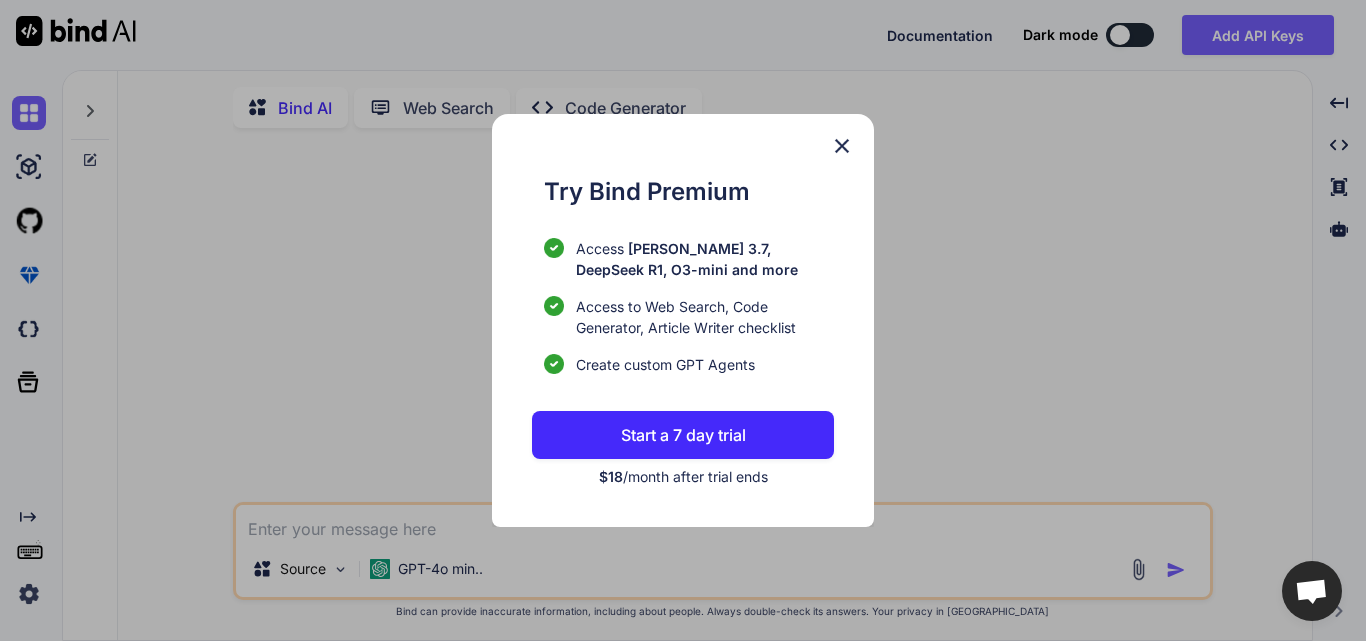 click at bounding box center (842, 146) 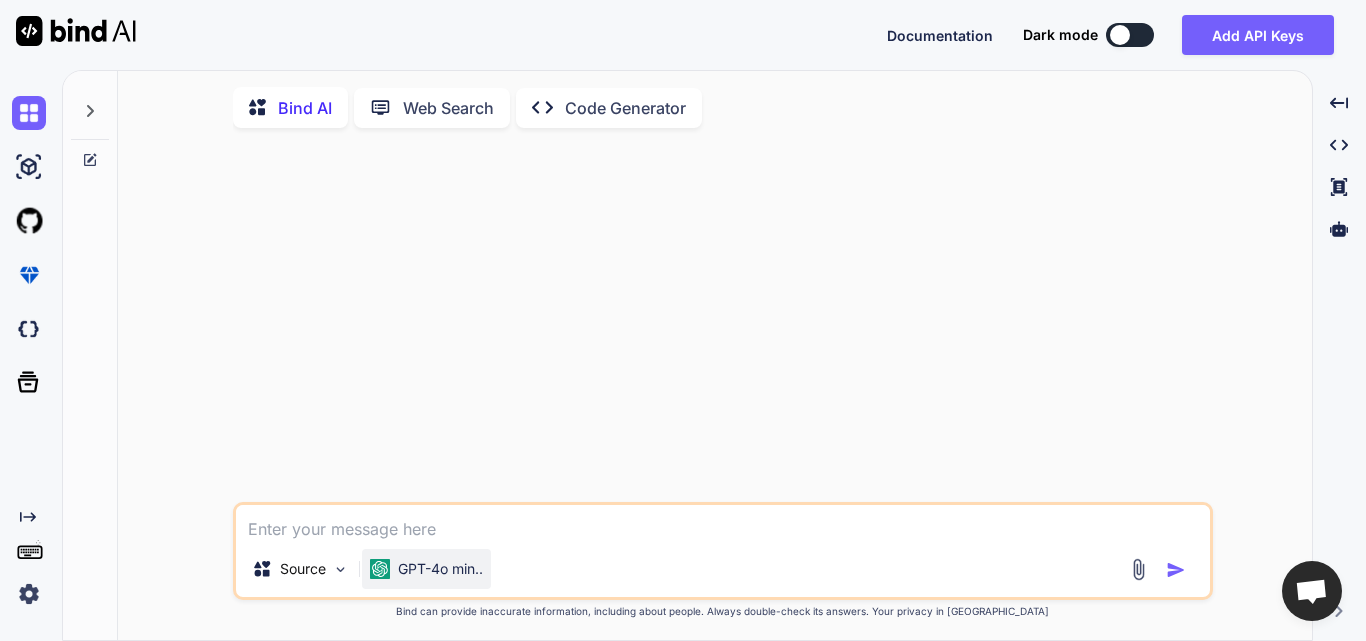 click on "GPT-4o min.." at bounding box center (440, 569) 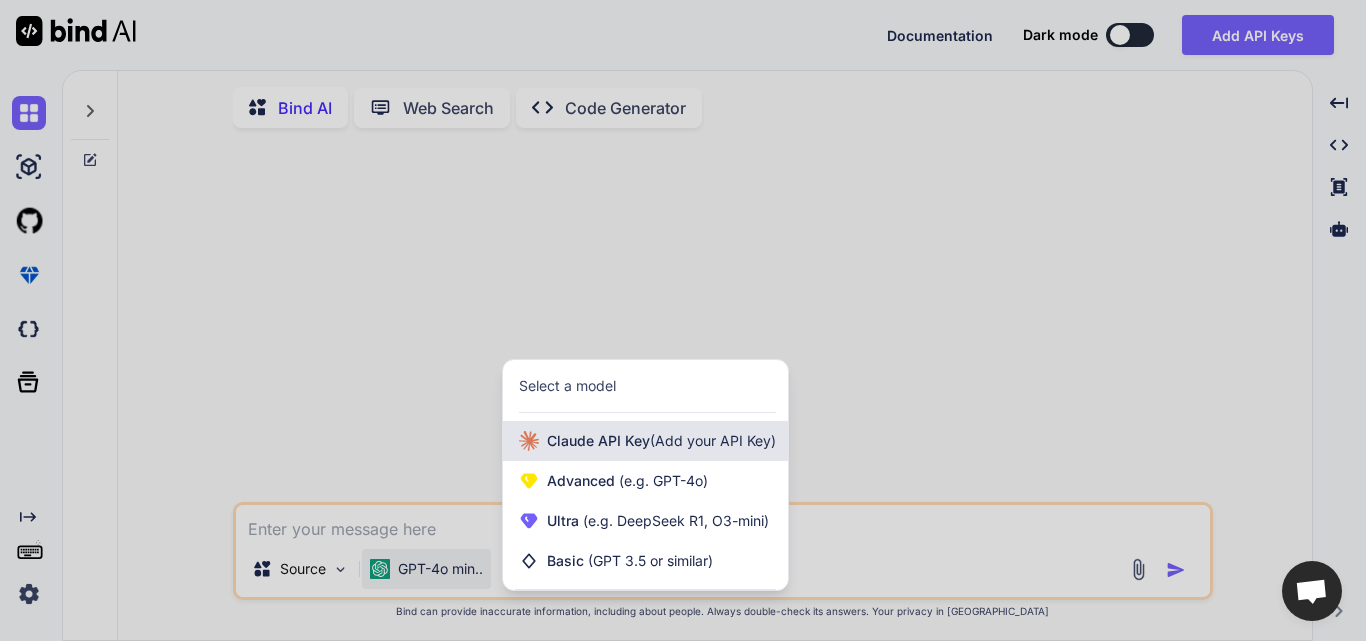 click on "[PERSON_NAME] Key  (Add your API Key)" at bounding box center [645, 441] 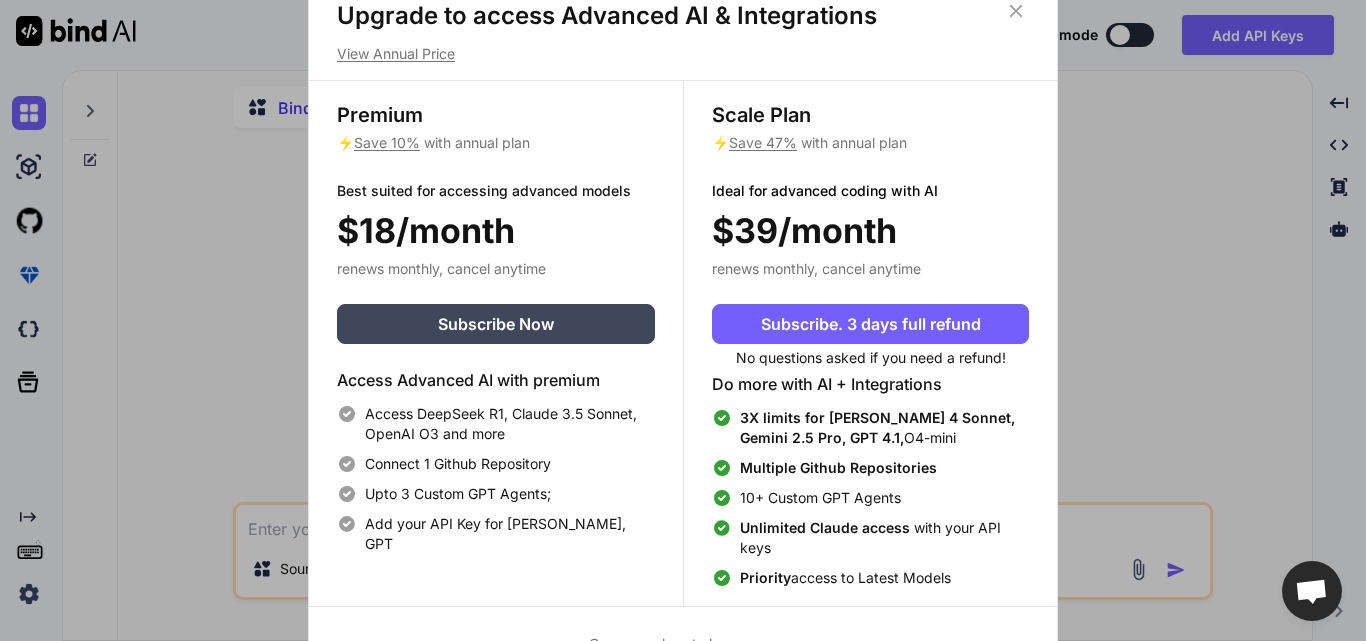 click 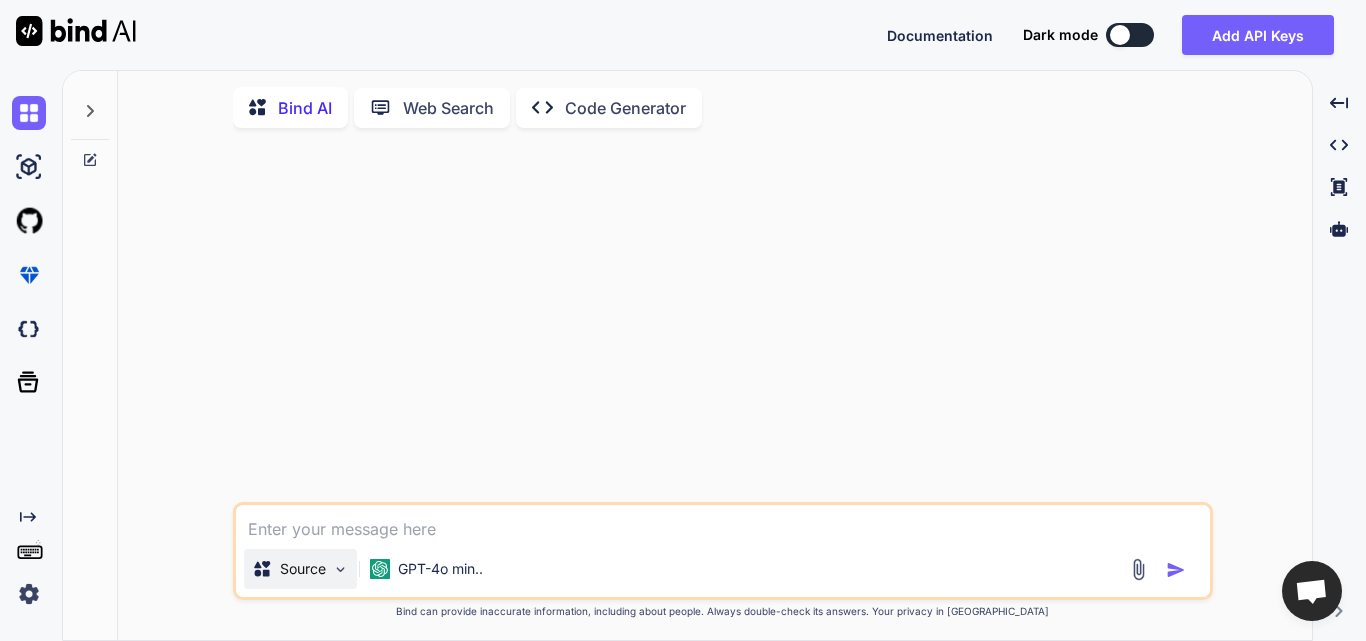 click at bounding box center [340, 569] 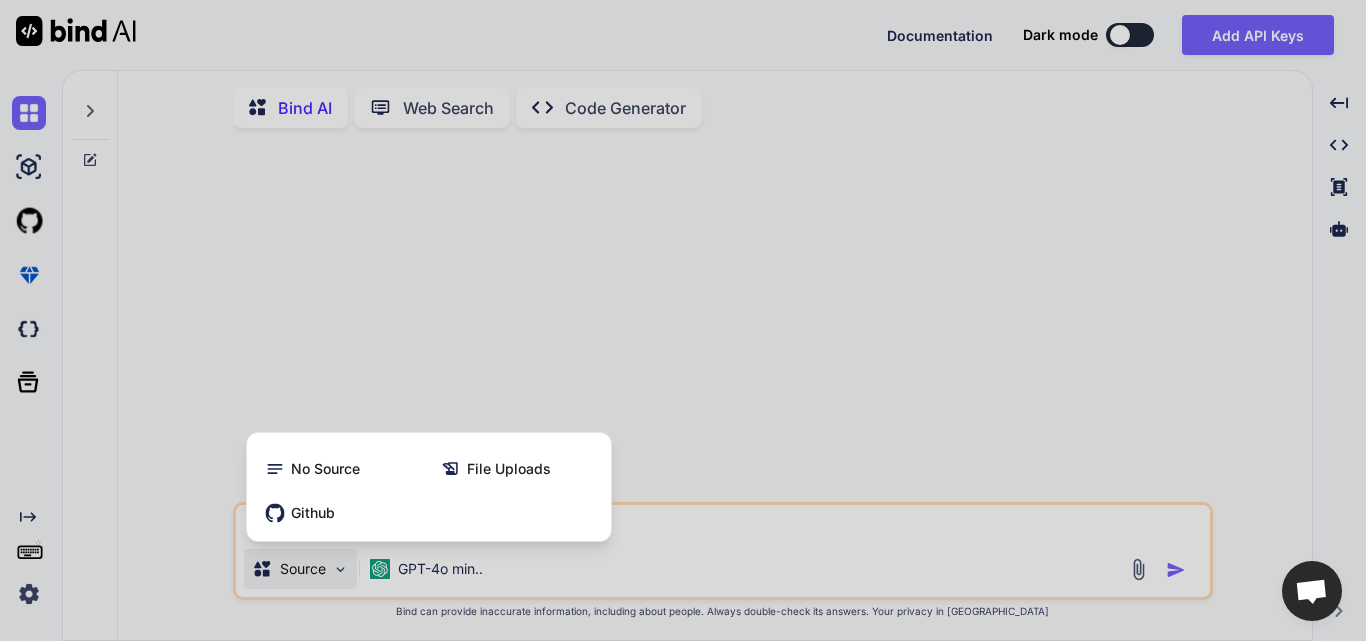 click at bounding box center (683, 320) 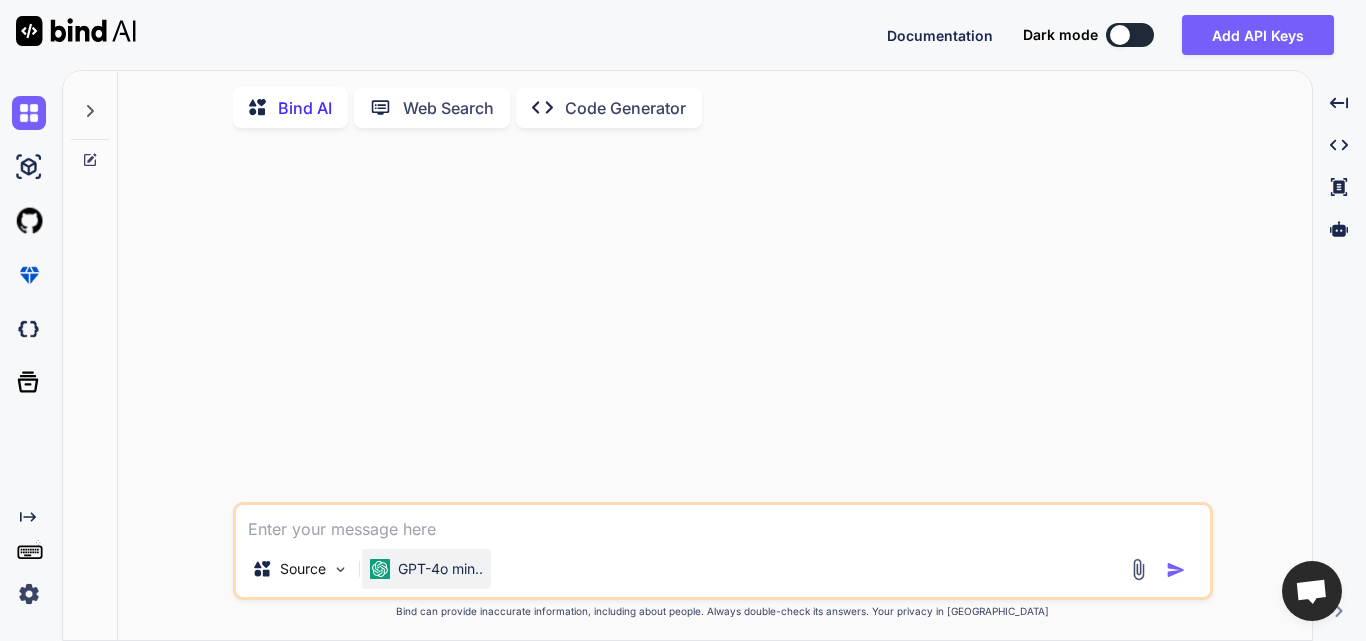 click on "GPT-4o min.." at bounding box center (440, 569) 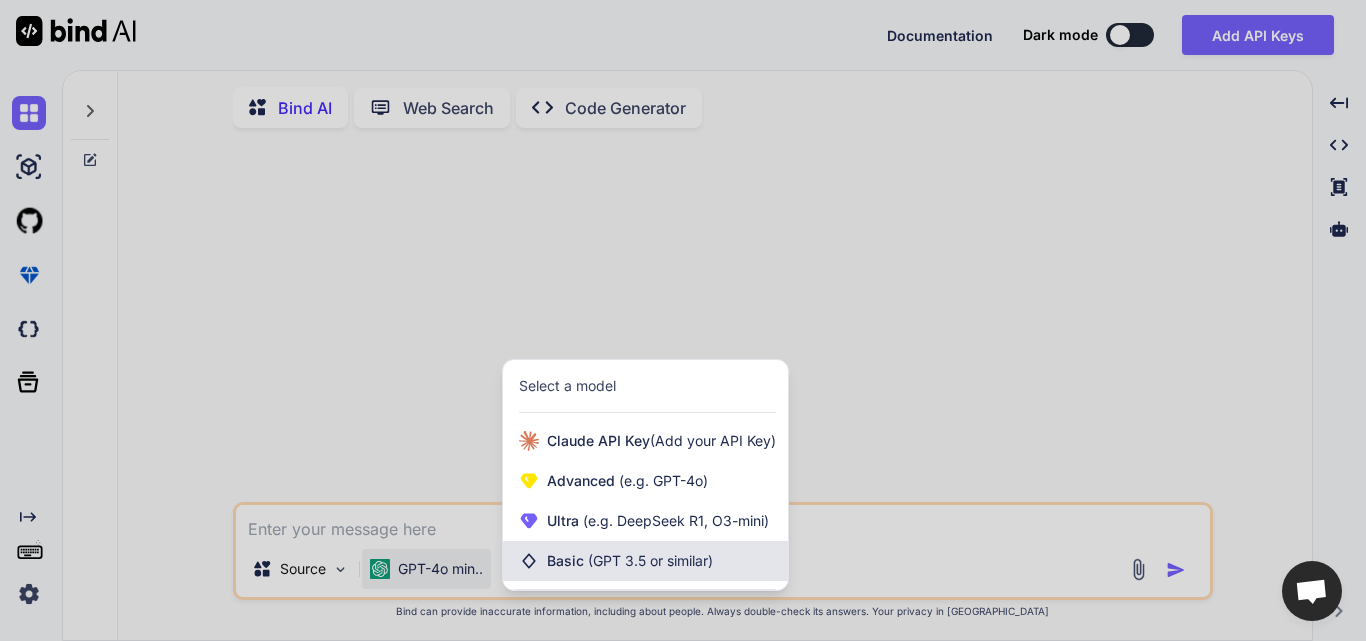click on "Basic        (GPT 3.5 or similar)" at bounding box center [645, 561] 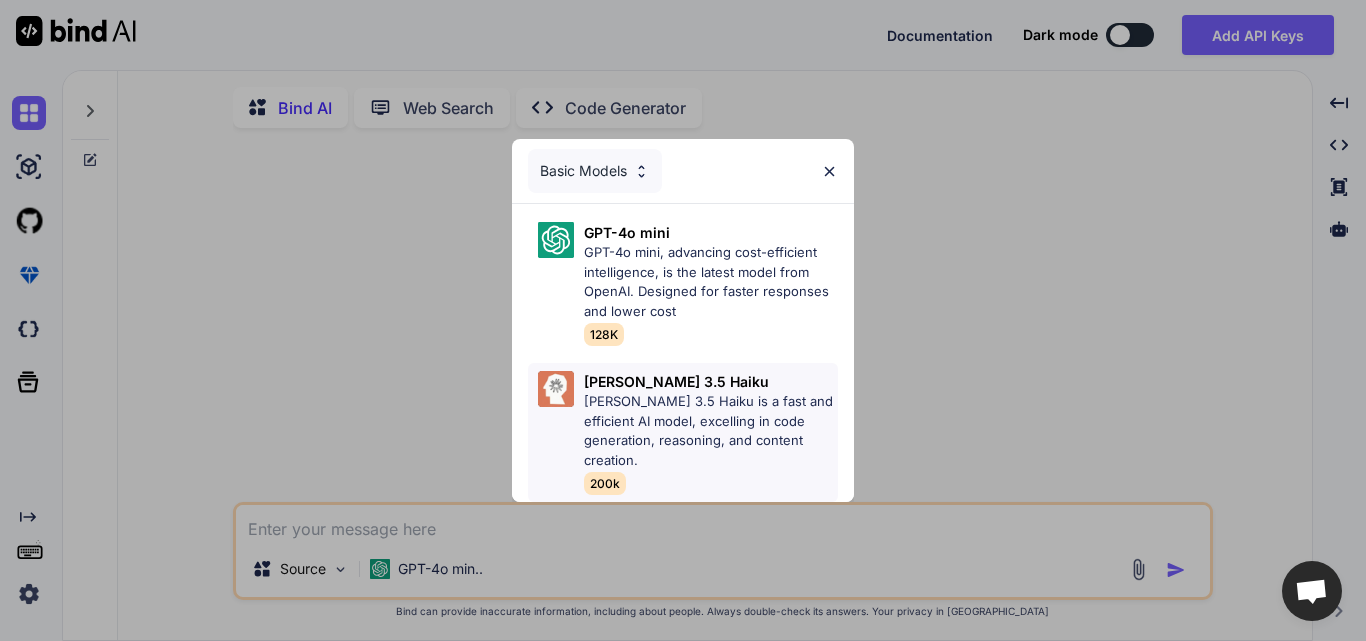 click on "[PERSON_NAME] 3.5 Haiku is a fast and efficient AI model, excelling in code generation, reasoning, and content creation." at bounding box center [711, 431] 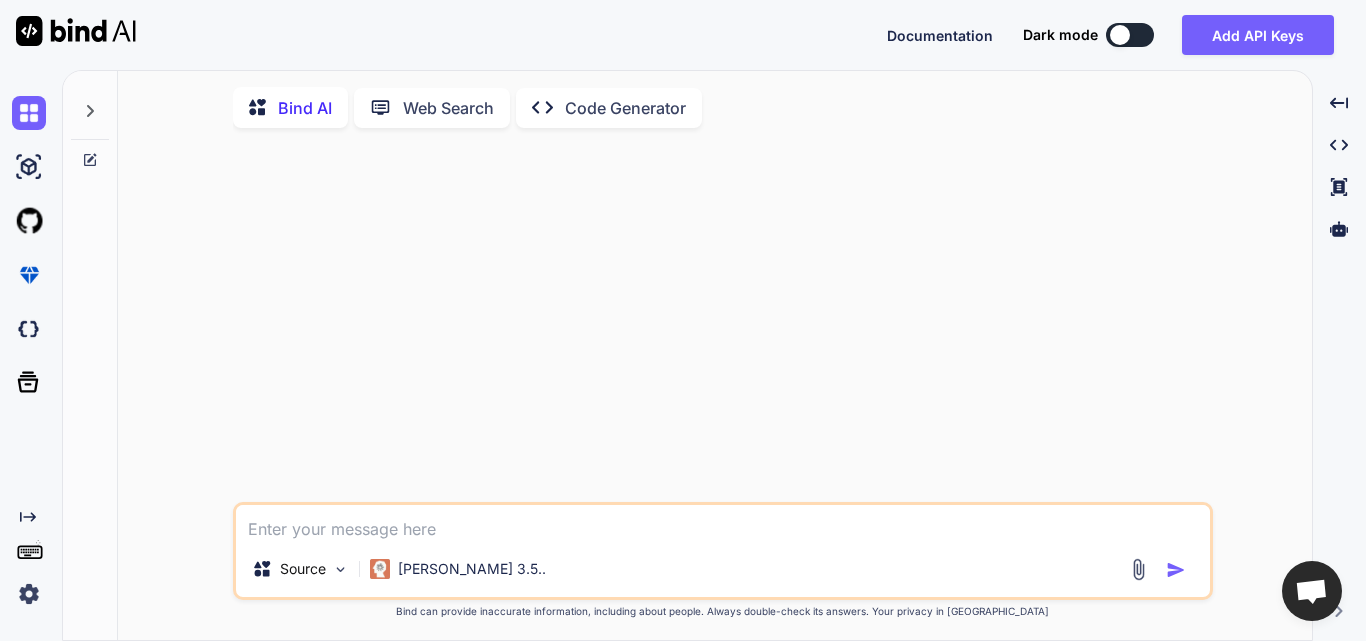 click at bounding box center [723, 523] 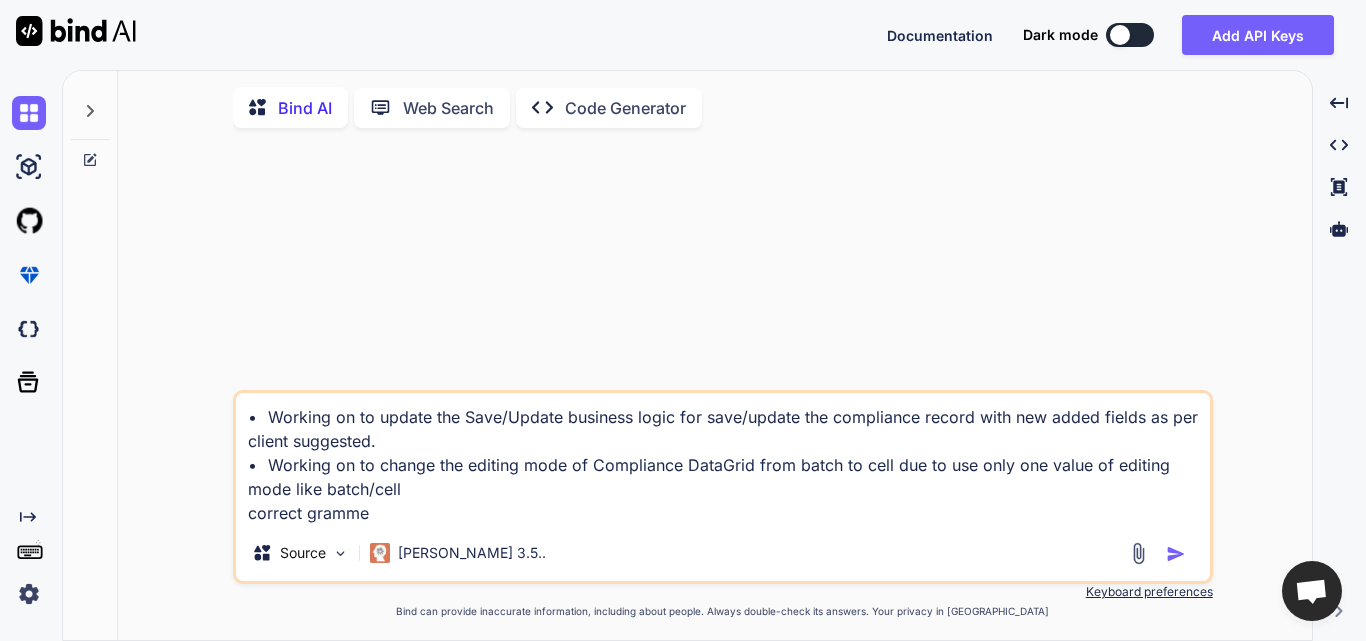 type on "•	Working on to update the Save/Update business logic for save/update the compliance record with new added fields as per client suggested.
•	Working on to change the editing mode of Compliance DataGrid from batch to cell due to use only one value of editing mode like batch/cell
correct grammer" 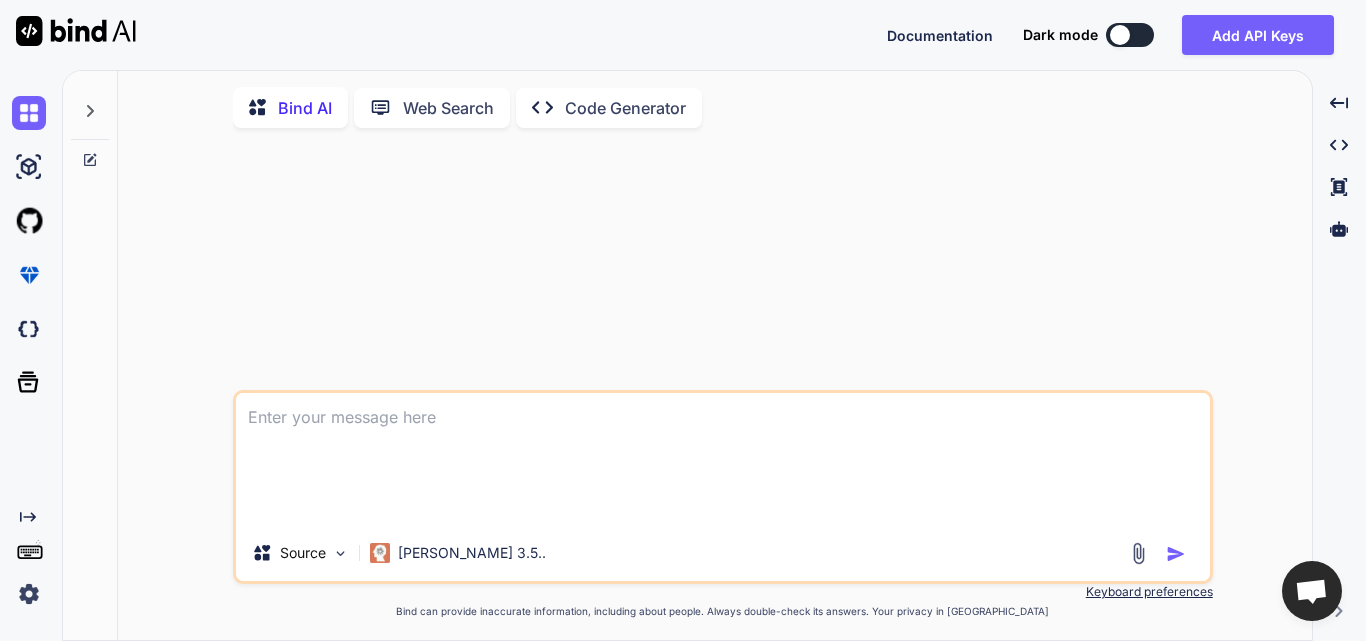 scroll, scrollTop: 8, scrollLeft: 0, axis: vertical 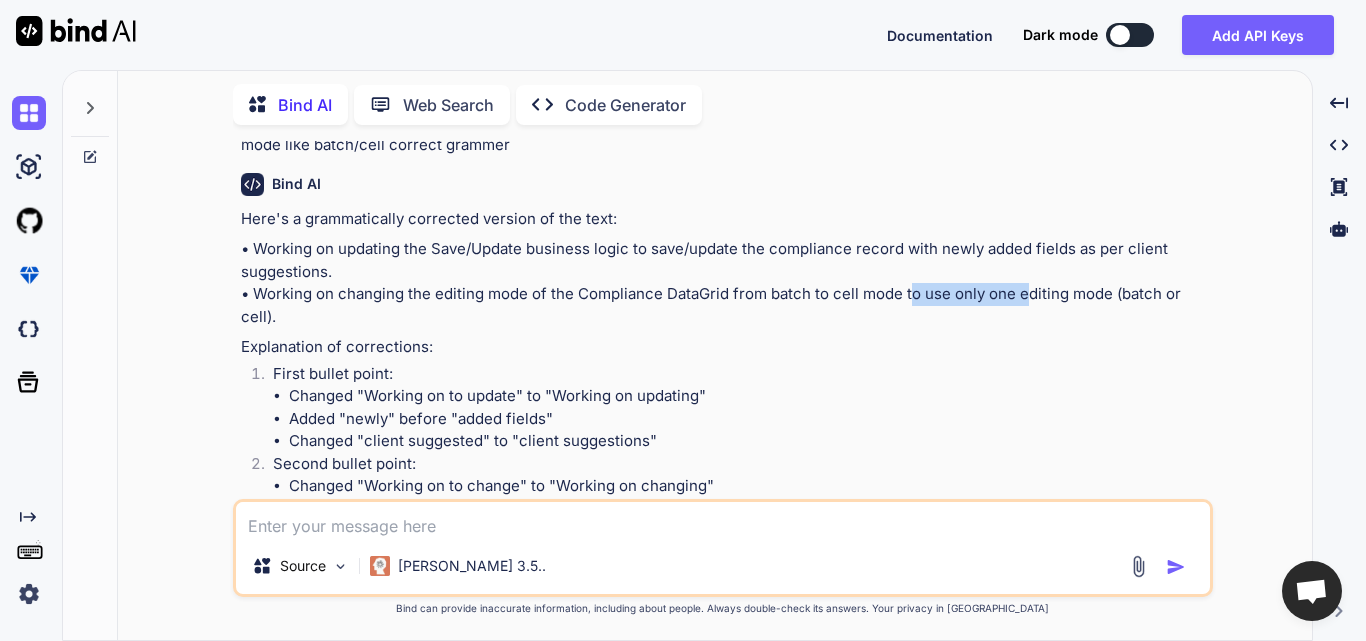 drag, startPoint x: 909, startPoint y: 294, endPoint x: 1023, endPoint y: 300, distance: 114.15778 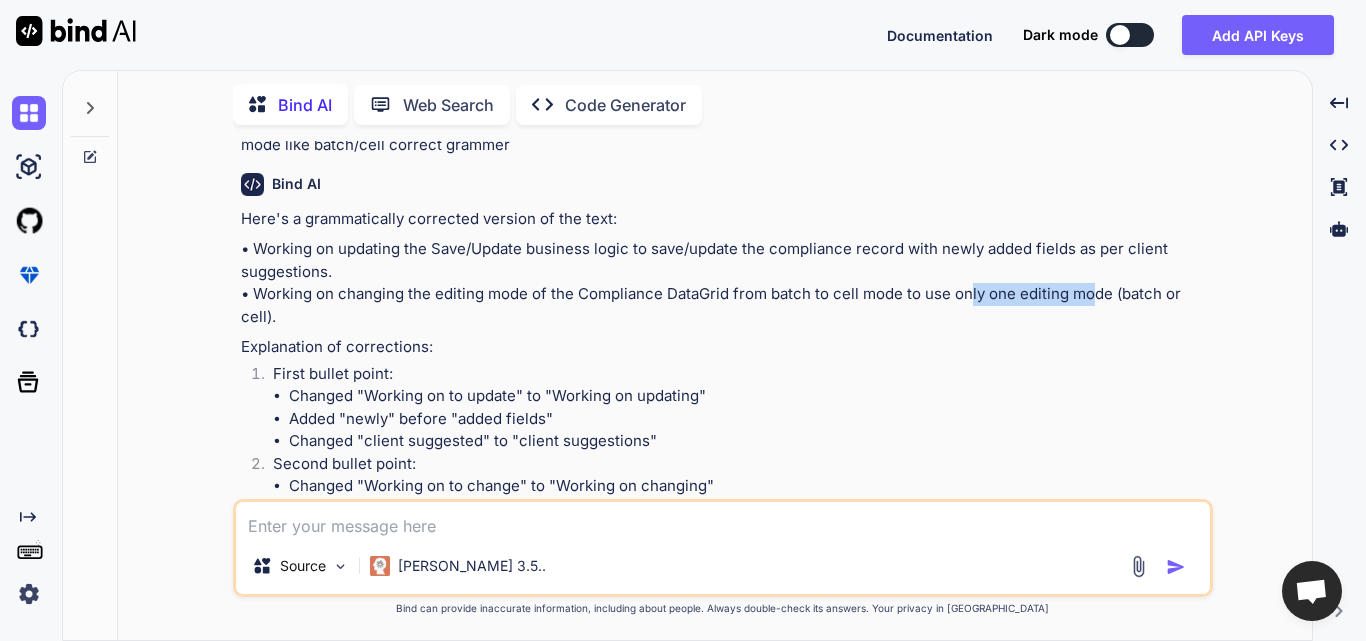 drag, startPoint x: 968, startPoint y: 299, endPoint x: 1060, endPoint y: 296, distance: 92.0489 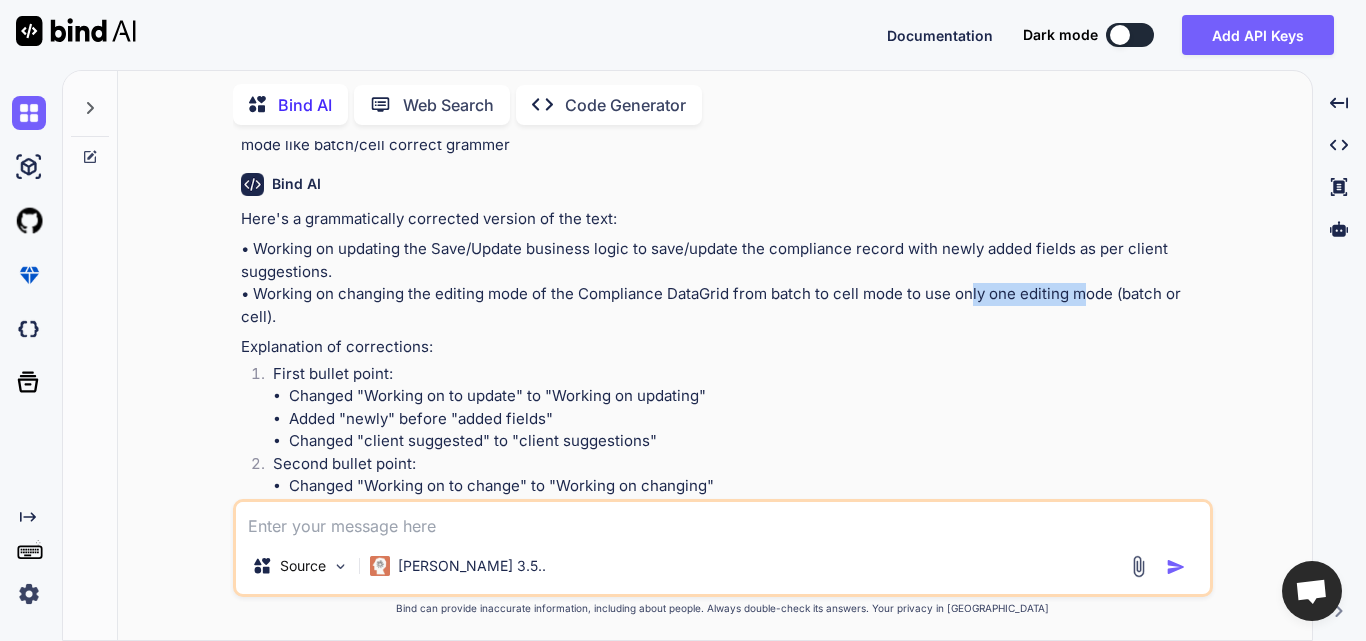 click on "• Working on updating the Save/Update business logic to save/update the compliance record with newly added fields as per client suggestions.
• Working on changing the editing mode of the Compliance DataGrid from batch to cell mode to use only one editing mode (batch or cell)." at bounding box center [725, 283] 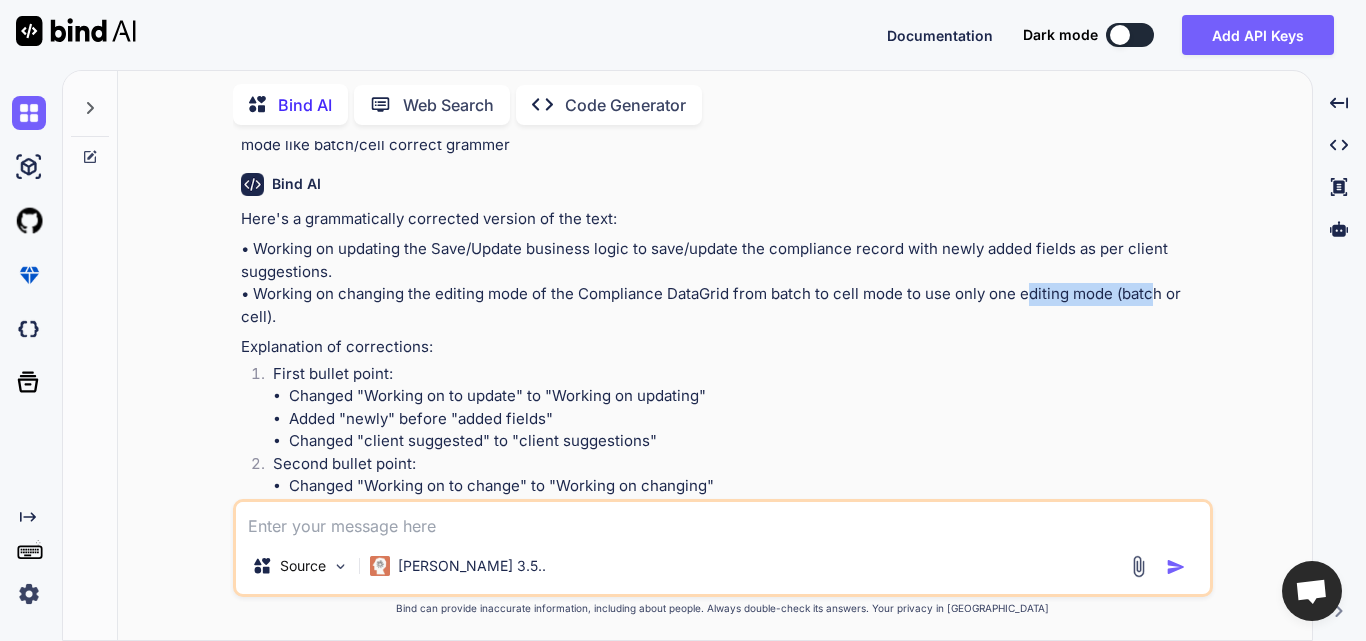 drag, startPoint x: 1029, startPoint y: 297, endPoint x: 1147, endPoint y: 306, distance: 118.34272 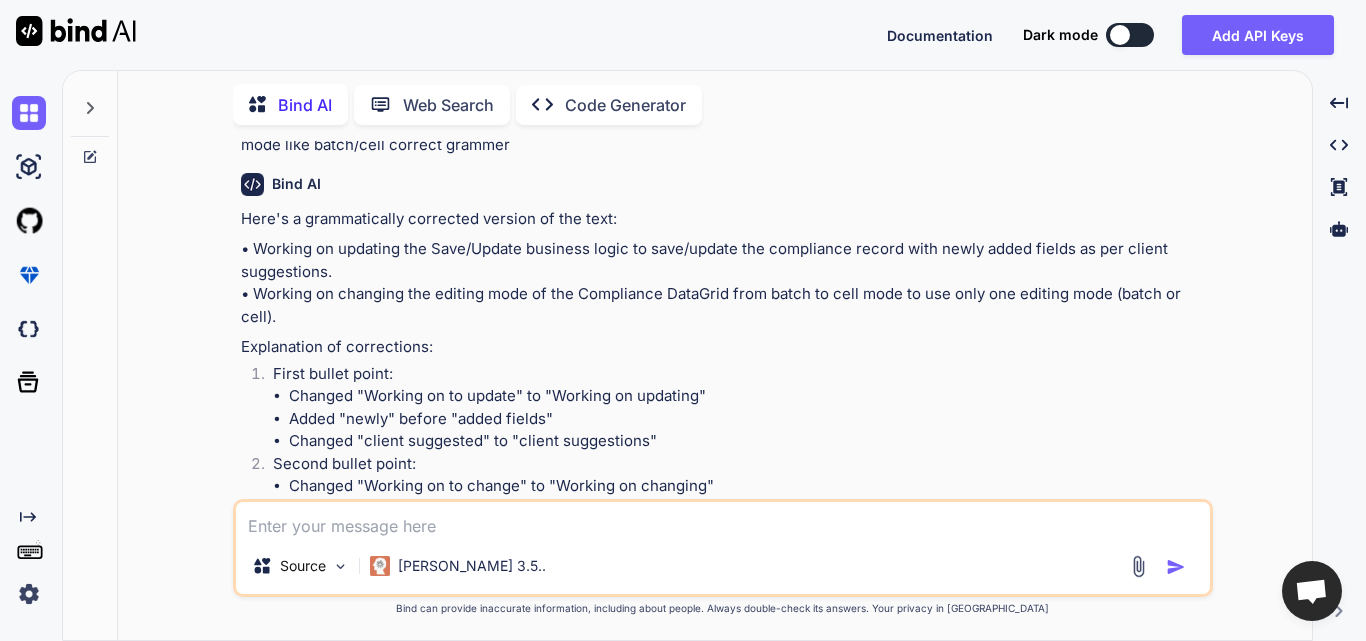 drag, startPoint x: 1104, startPoint y: 307, endPoint x: 1086, endPoint y: 309, distance: 18.110771 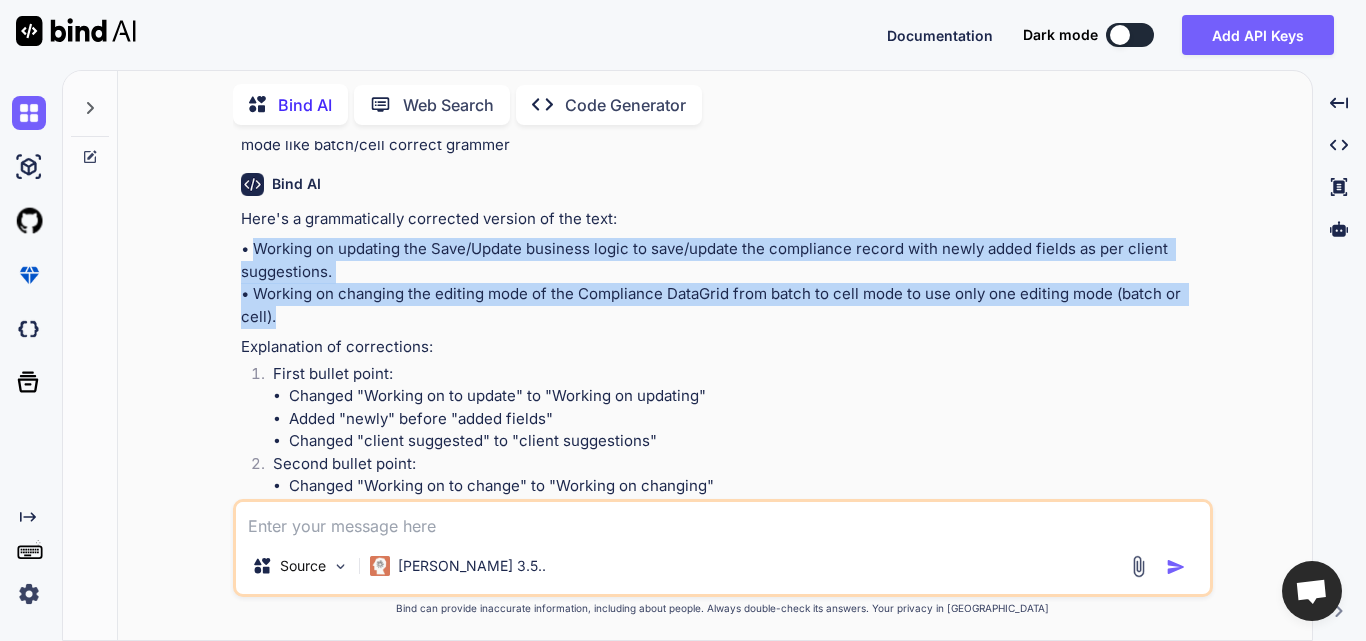 drag, startPoint x: 276, startPoint y: 320, endPoint x: 256, endPoint y: 236, distance: 86.34813 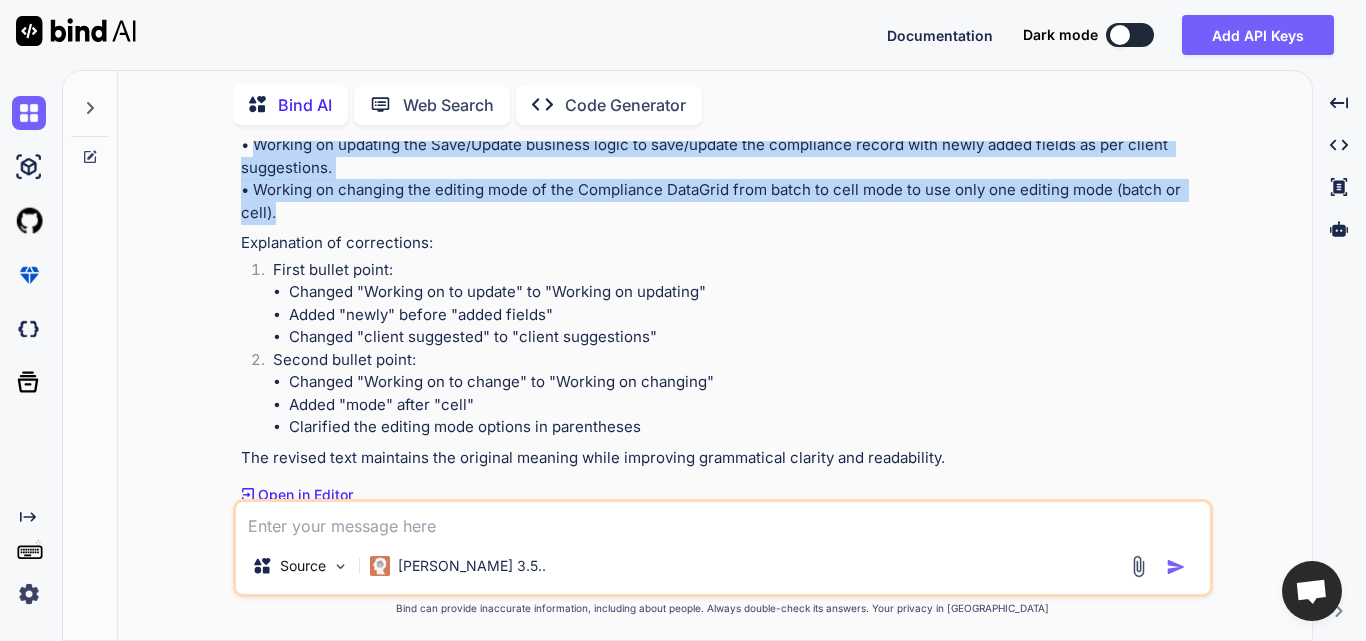 scroll, scrollTop: 210, scrollLeft: 0, axis: vertical 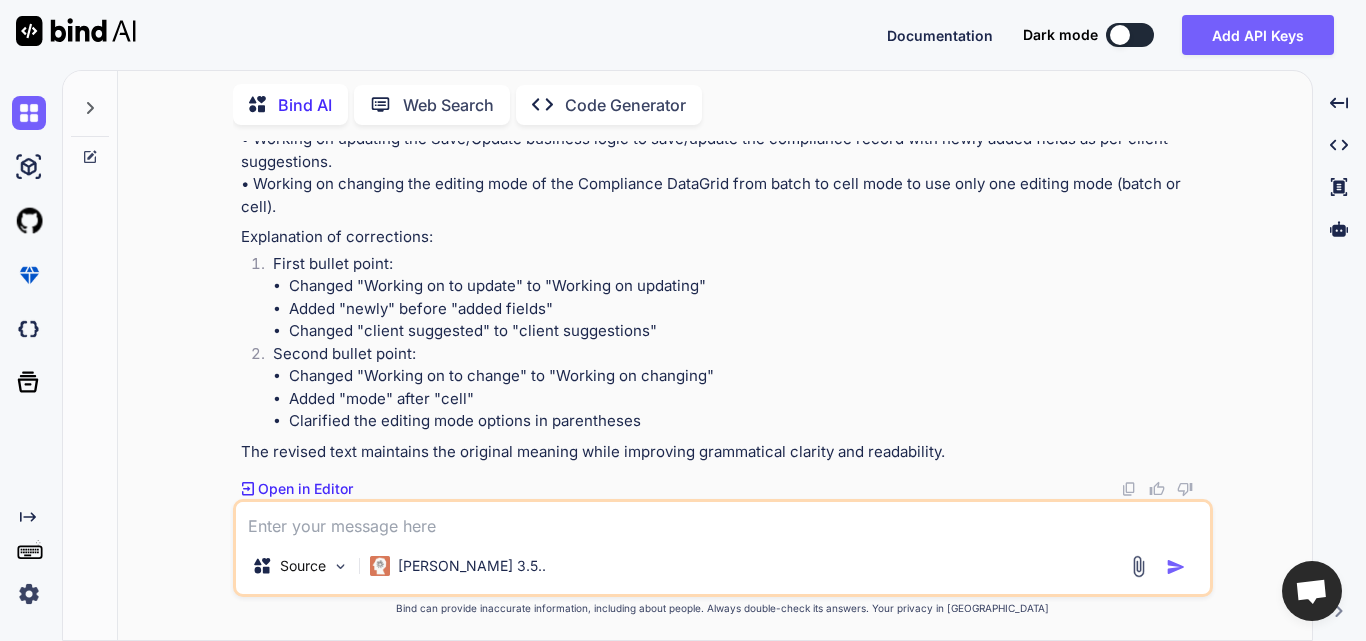 click at bounding box center (723, 520) 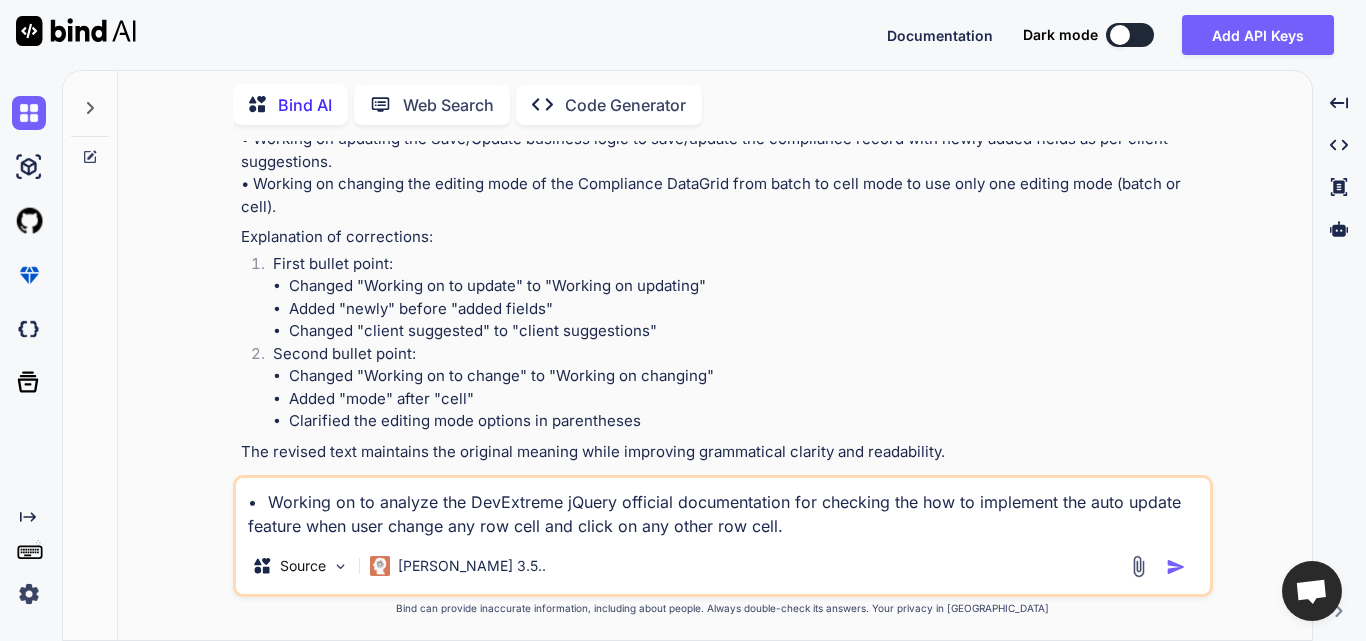 drag, startPoint x: 789, startPoint y: 527, endPoint x: 775, endPoint y: 525, distance: 14.142136 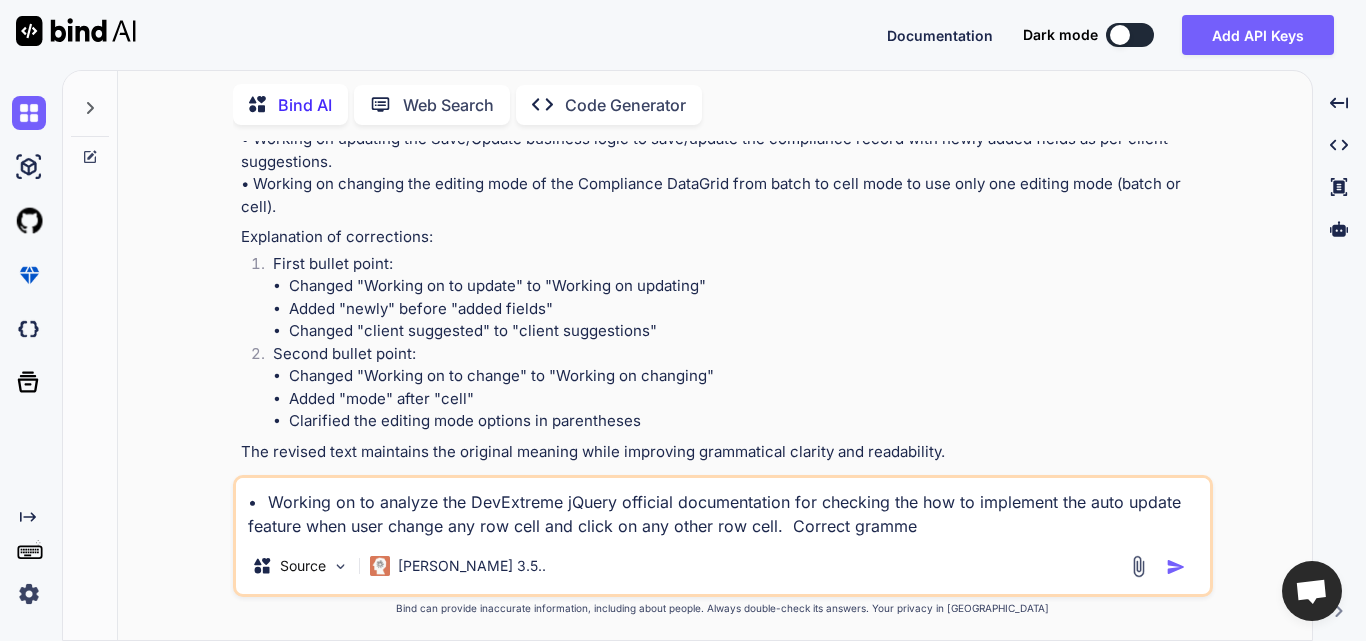 type on "•	Working on to analyze the DevExtreme jQuery official documentation for checking the how to implement the auto update feature when user change any row cell and click on any other row cell.  Correct grammer" 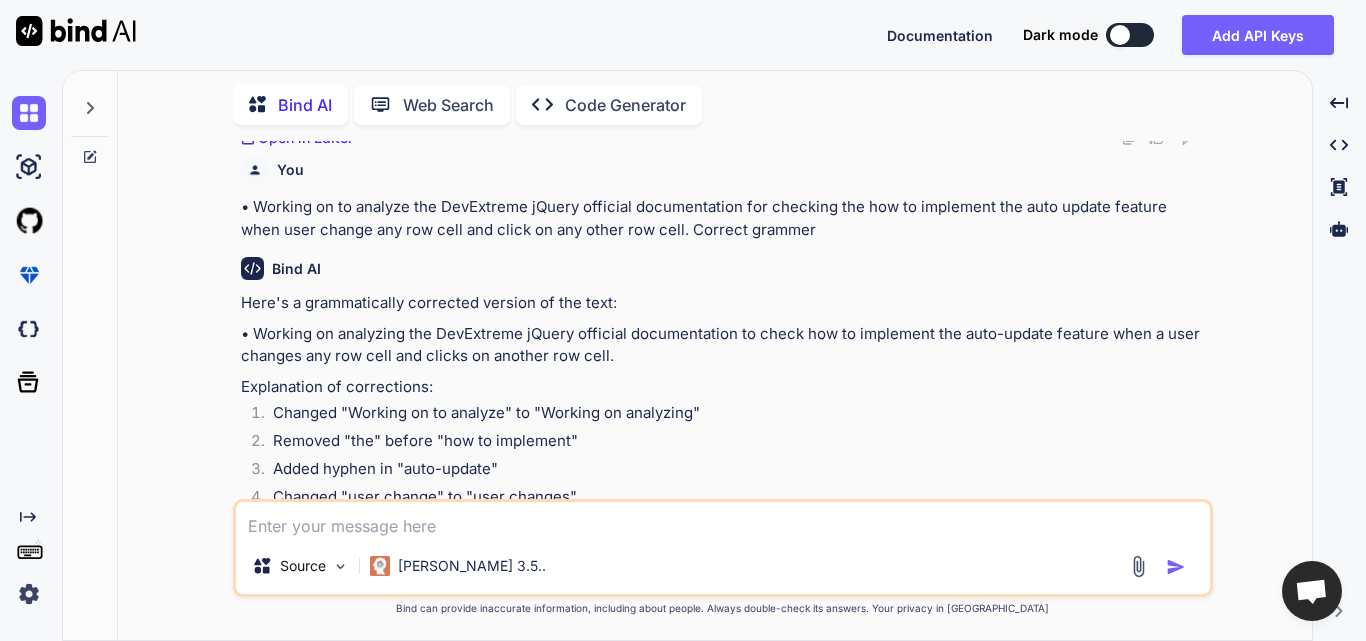 scroll, scrollTop: 595, scrollLeft: 0, axis: vertical 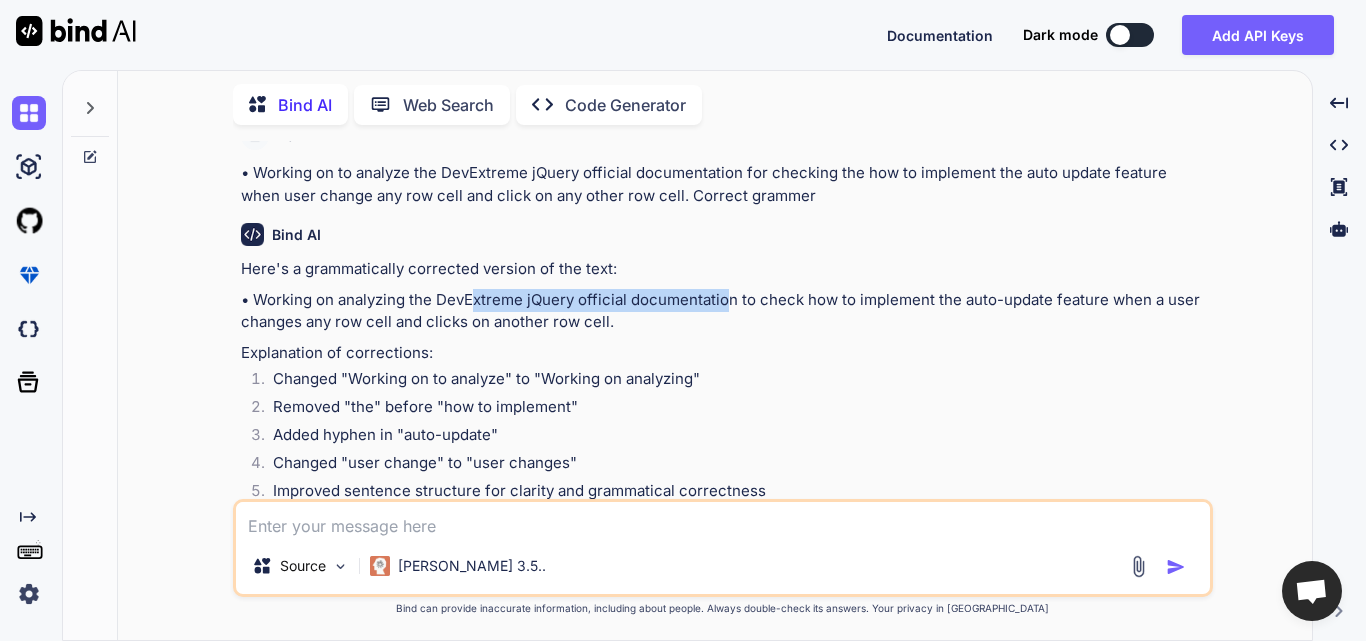 drag, startPoint x: 478, startPoint y: 298, endPoint x: 725, endPoint y: 294, distance: 247.03238 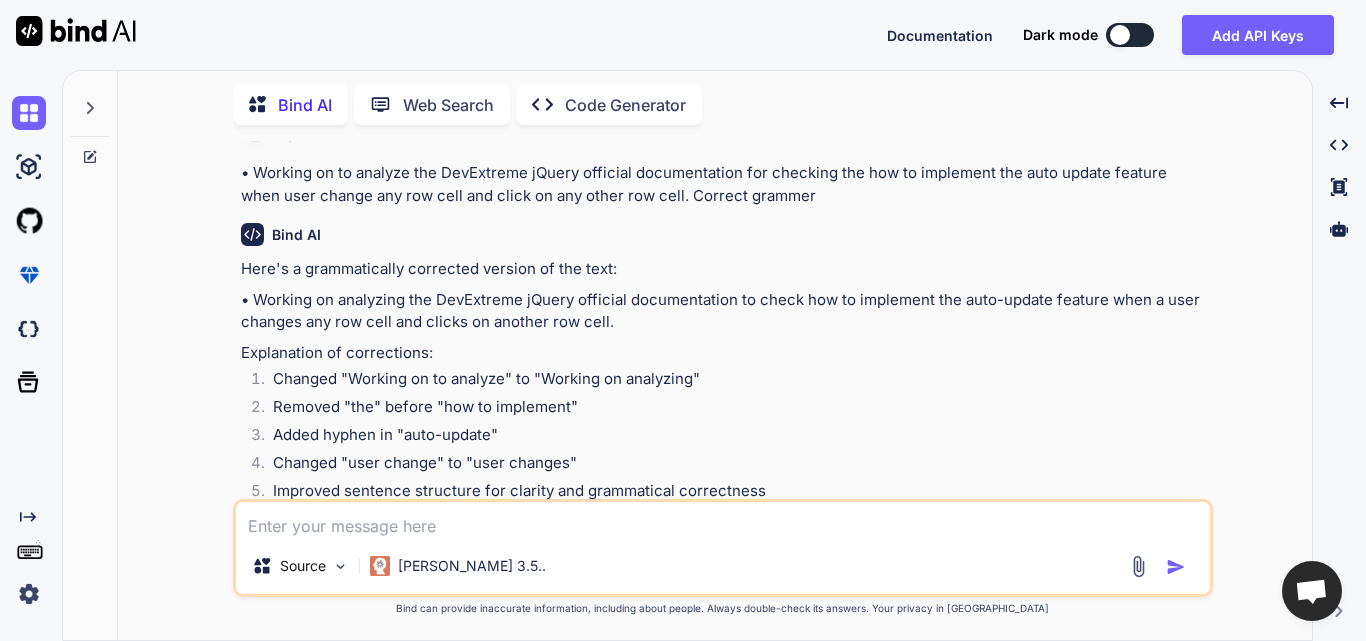 click on "• Working on analyzing the DevExtreme jQuery official documentation to check how to implement the auto-update feature when a user changes any row cell and clicks on another row cell." at bounding box center [725, 311] 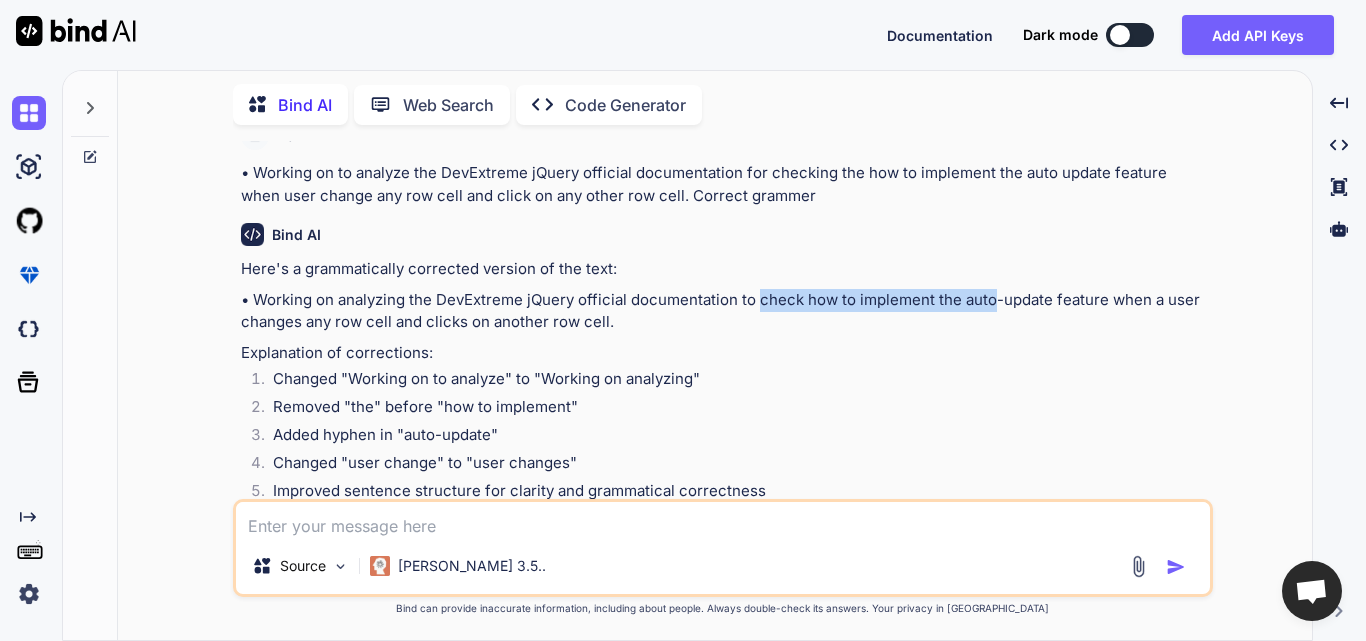 drag, startPoint x: 760, startPoint y: 298, endPoint x: 996, endPoint y: 306, distance: 236.13556 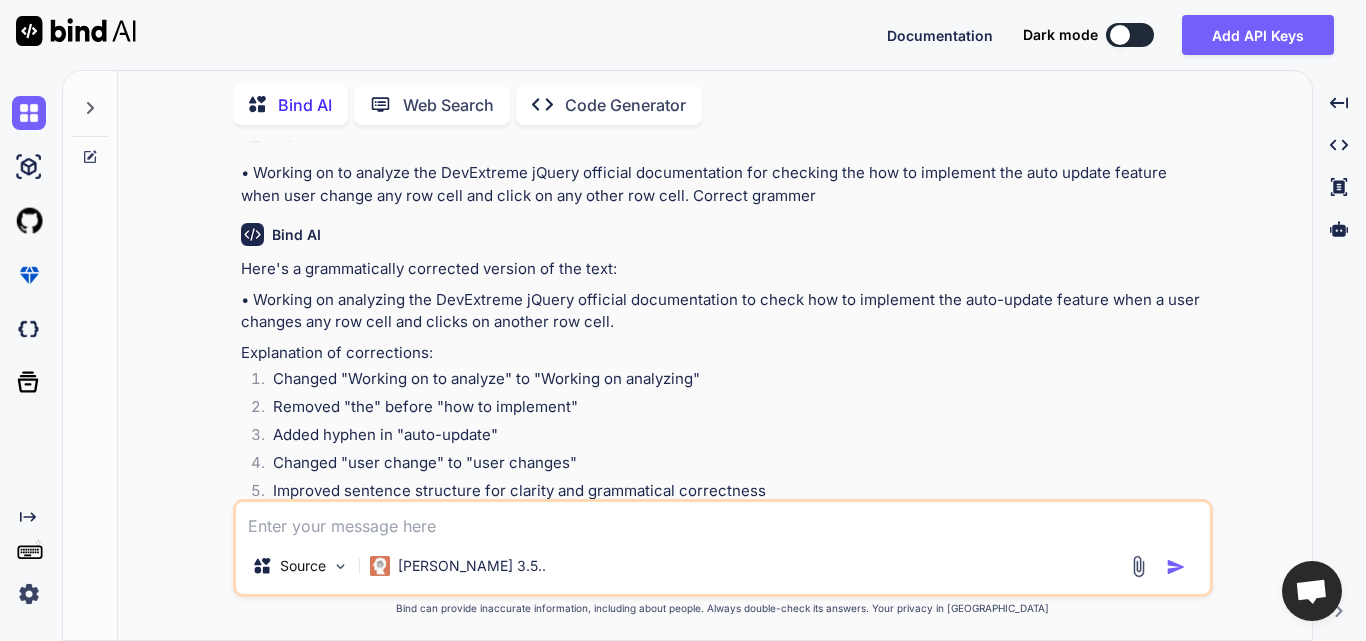drag, startPoint x: 831, startPoint y: 330, endPoint x: 824, endPoint y: 317, distance: 14.764823 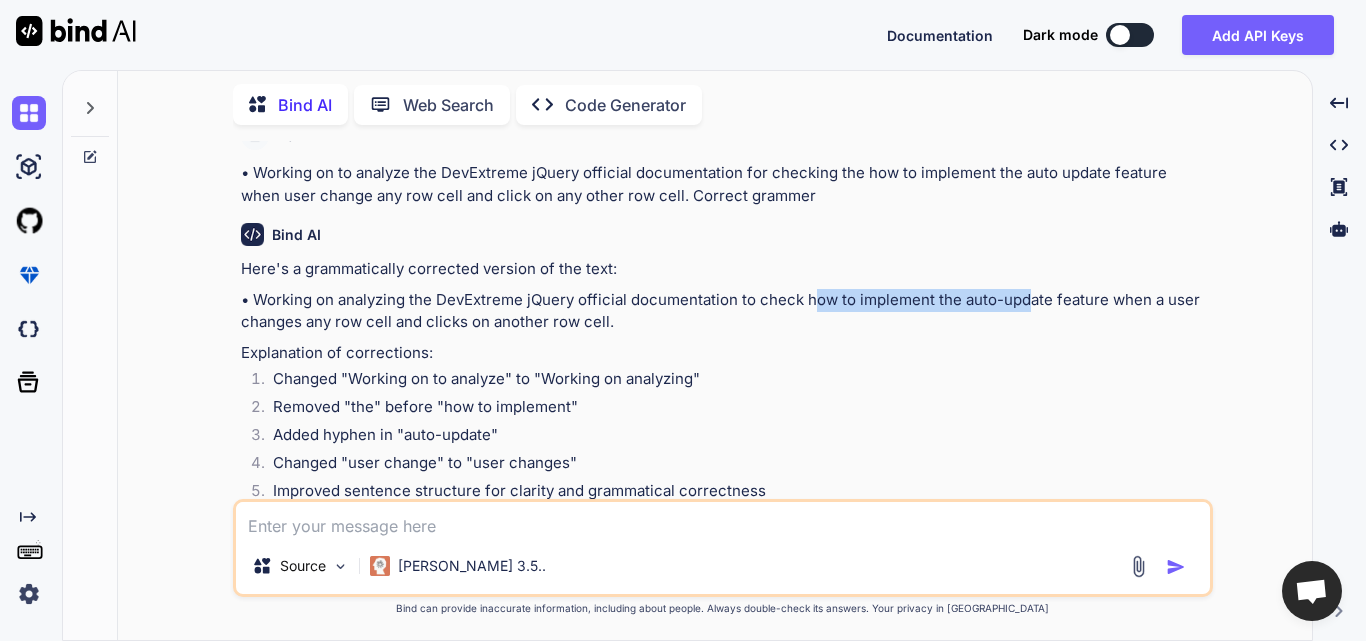 drag, startPoint x: 816, startPoint y: 296, endPoint x: 1025, endPoint y: 294, distance: 209.00957 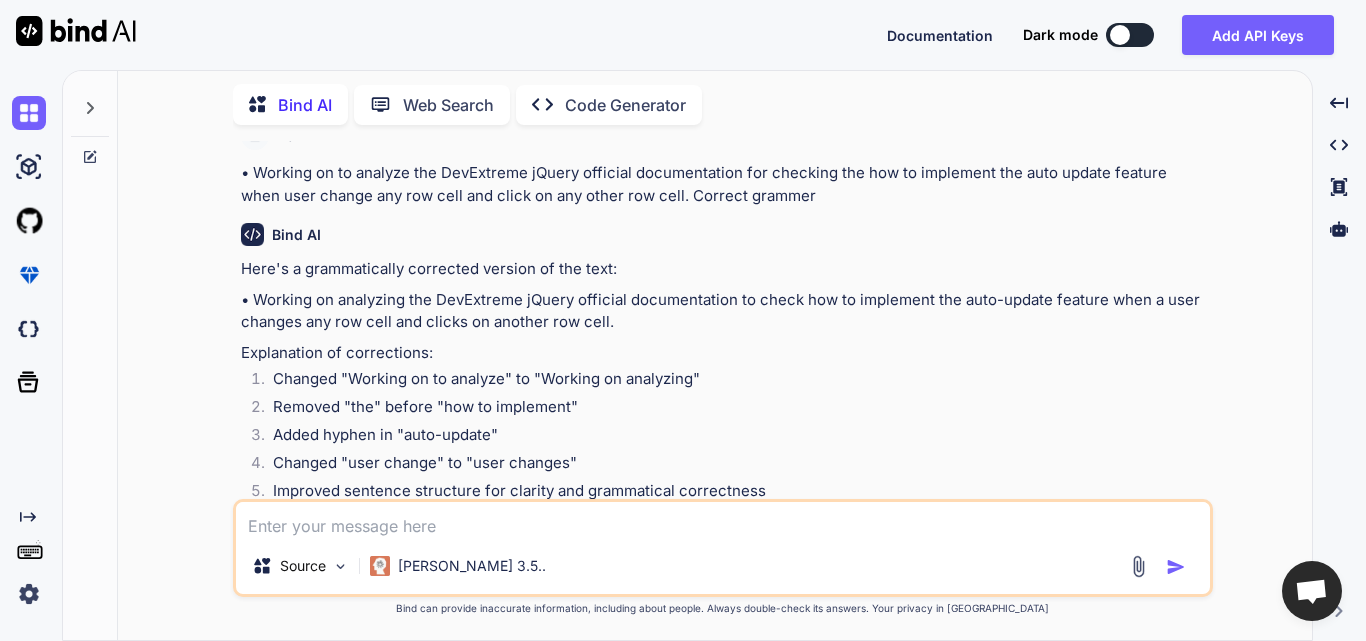 click on "• Working on analyzing the DevExtreme jQuery official documentation to check how to implement the auto-update feature when a user changes any row cell and clicks on another row cell." at bounding box center (725, 311) 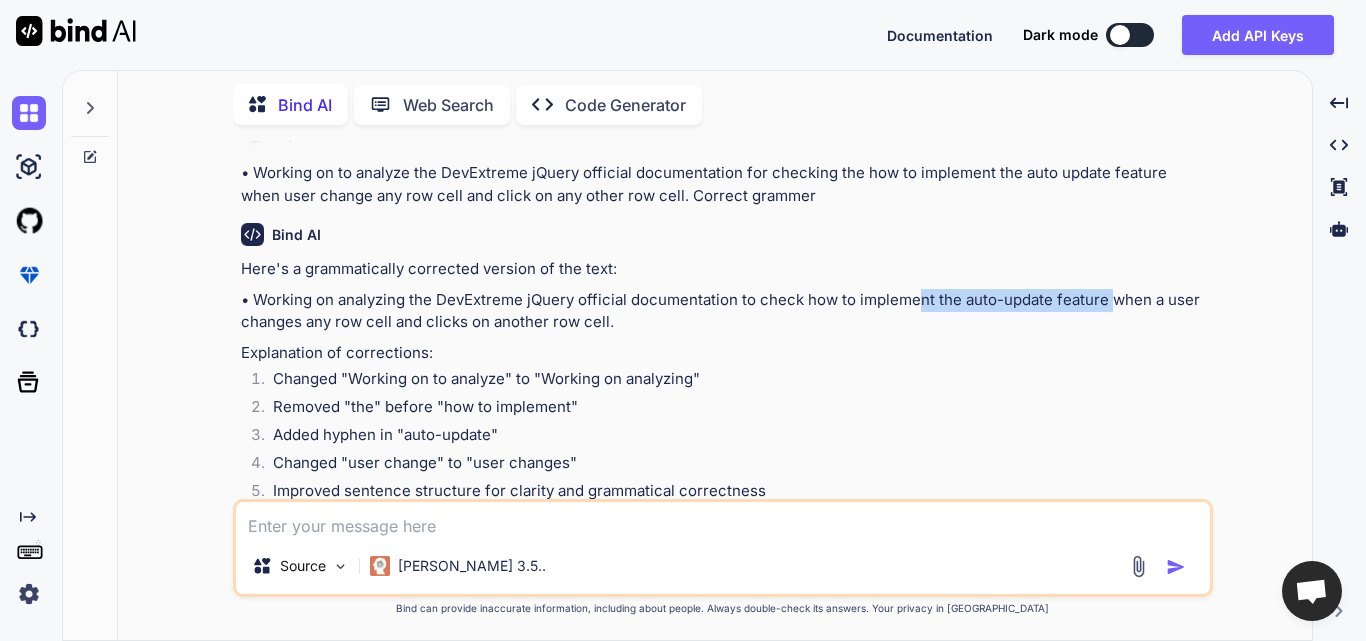 drag, startPoint x: 938, startPoint y: 309, endPoint x: 1114, endPoint y: 304, distance: 176.07101 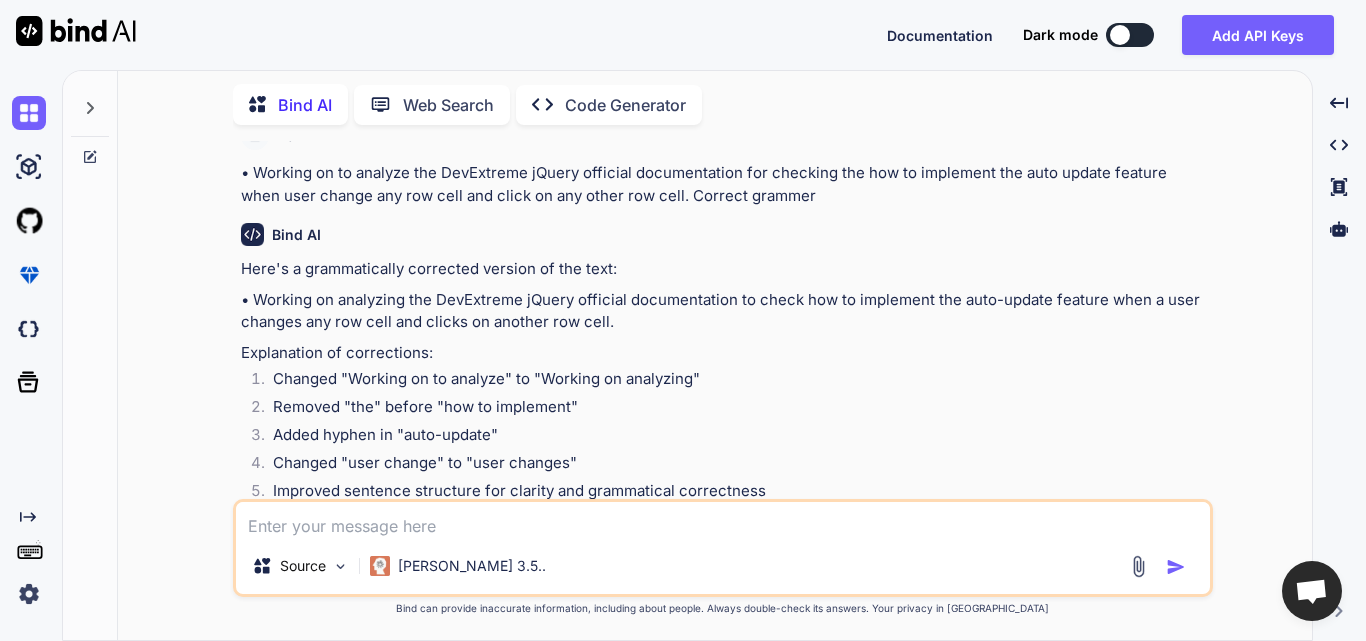 click on "• Working on analyzing the DevExtreme jQuery official documentation to check how to implement the auto-update feature when a user changes any row cell and clicks on another row cell." at bounding box center [725, 311] 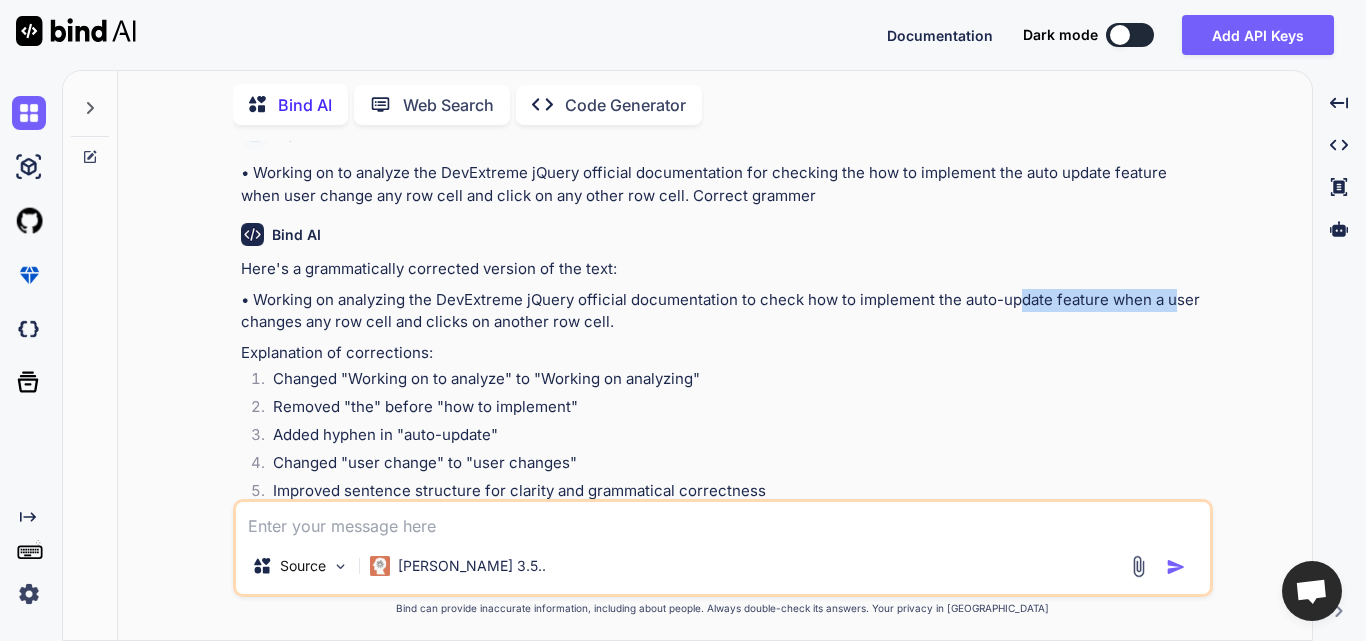 drag, startPoint x: 1124, startPoint y: 302, endPoint x: 1175, endPoint y: 301, distance: 51.009804 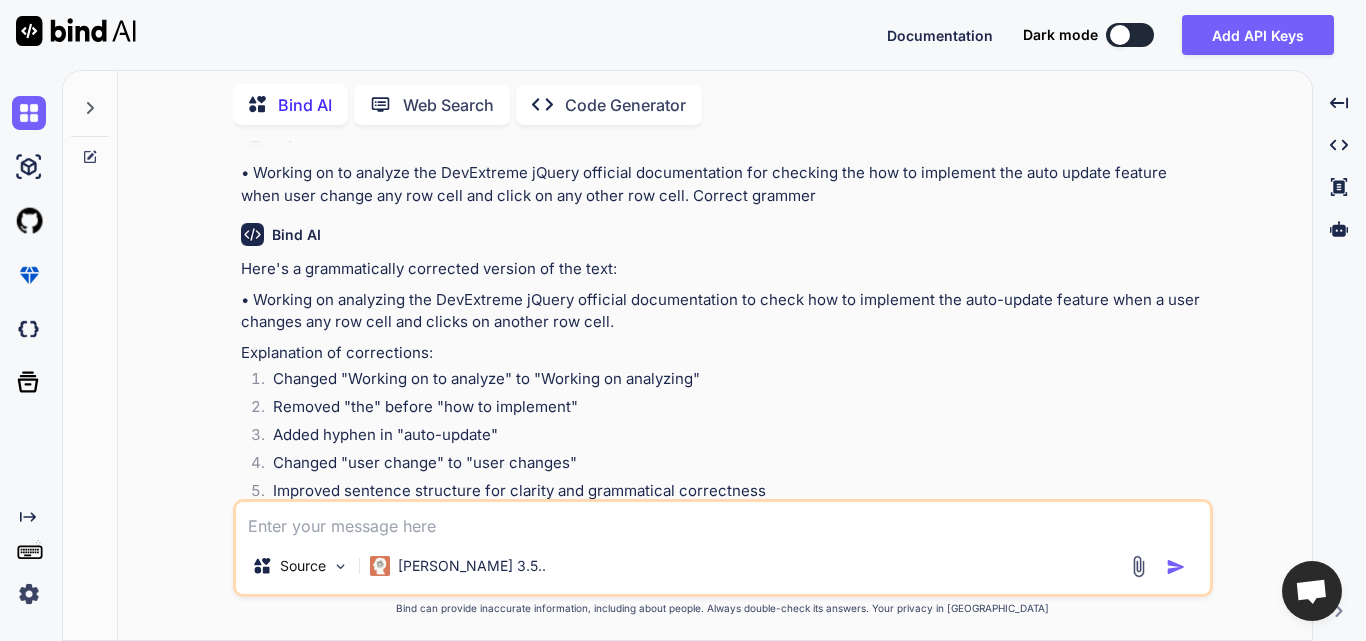 click on "• Working on analyzing the DevExtreme jQuery official documentation to check how to implement the auto-update feature when a user changes any row cell and clicks on another row cell." at bounding box center (725, 311) 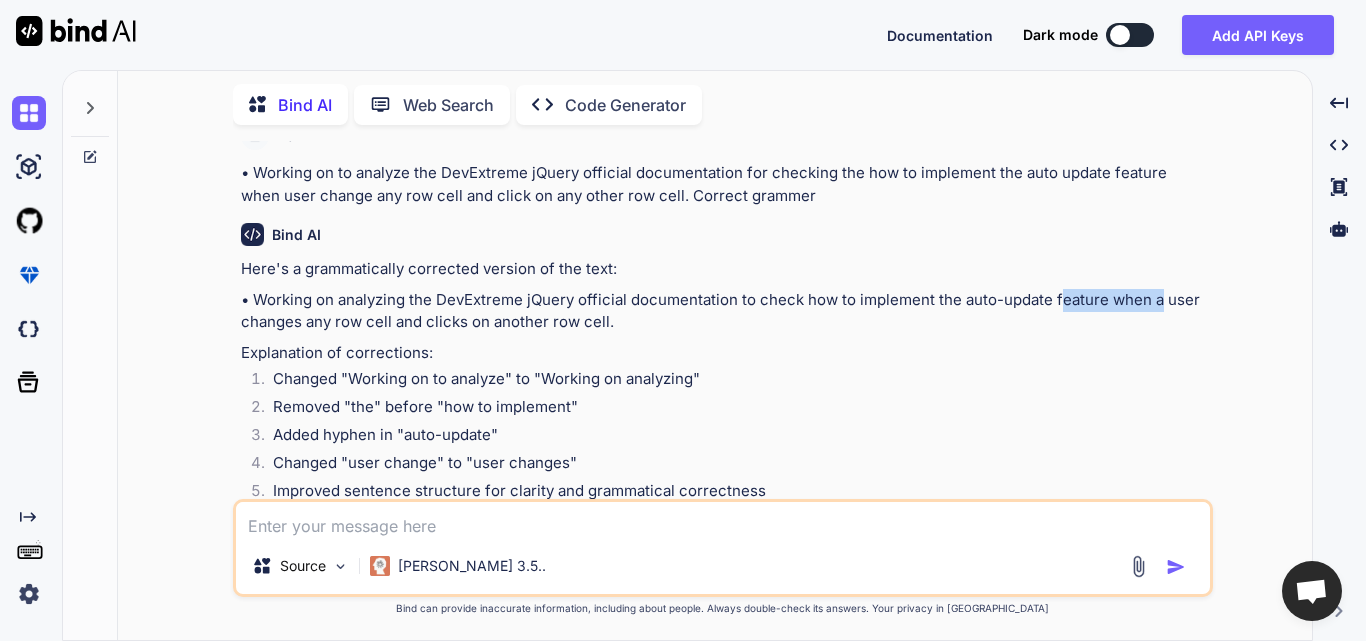 drag, startPoint x: 1058, startPoint y: 294, endPoint x: 1143, endPoint y: 312, distance: 86.88498 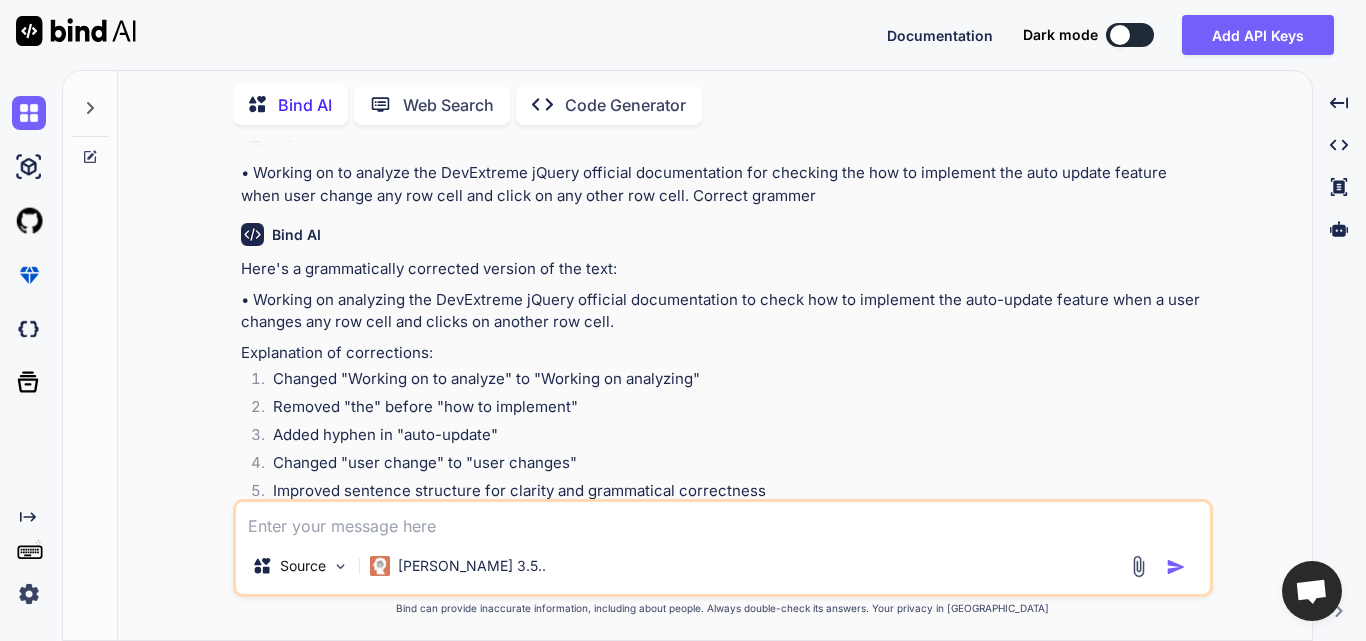 click on "• Working on analyzing the DevExtreme jQuery official documentation to check how to implement the auto-update feature when a user changes any row cell and clicks on another row cell." at bounding box center [725, 311] 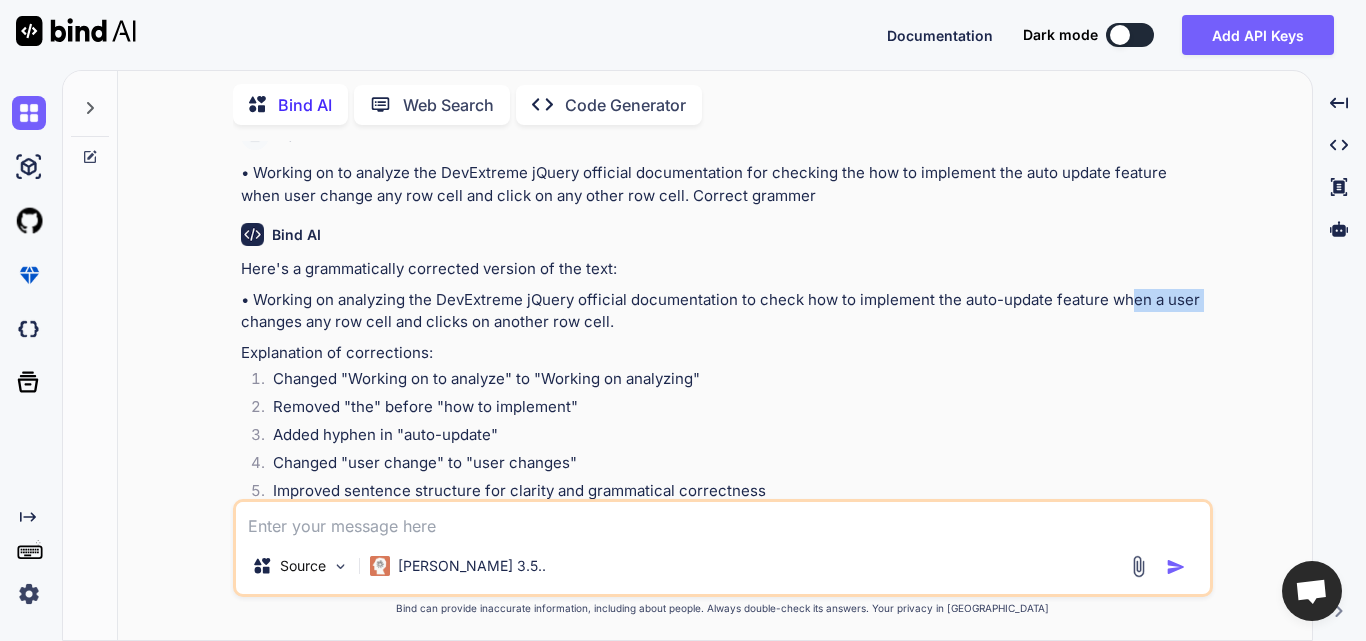 drag, startPoint x: 1128, startPoint y: 297, endPoint x: 1233, endPoint y: 303, distance: 105.17129 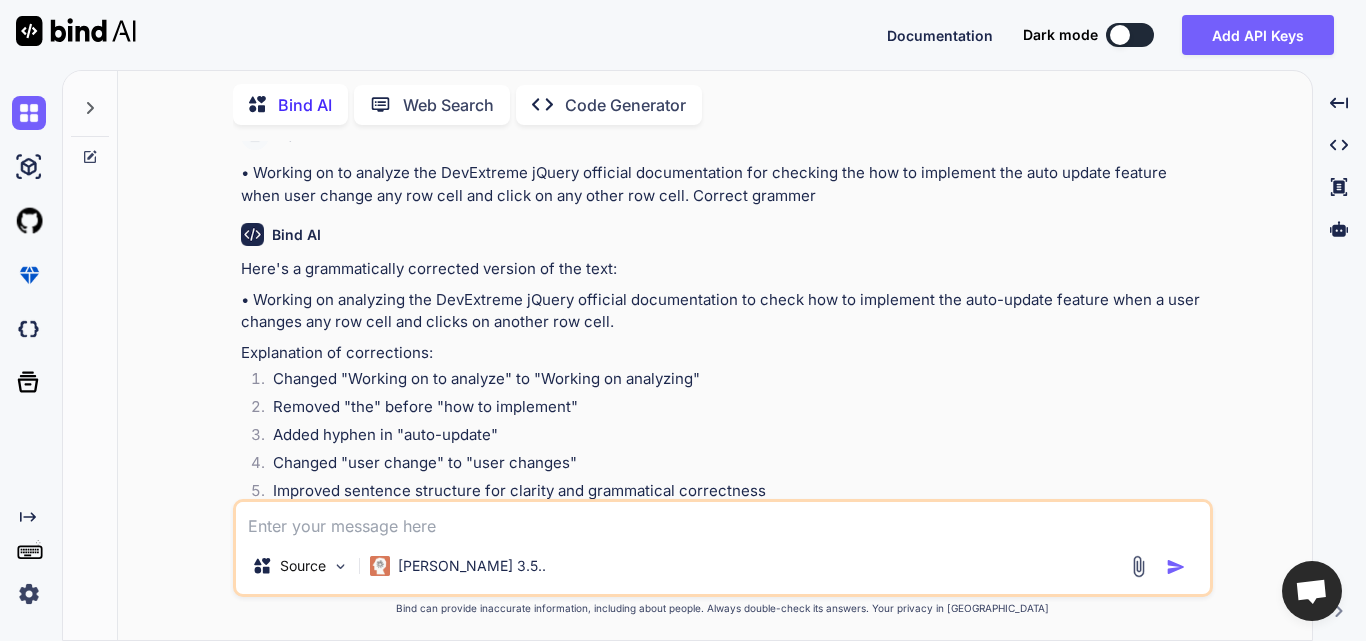 drag, startPoint x: 1193, startPoint y: 327, endPoint x: 1018, endPoint y: 327, distance: 175 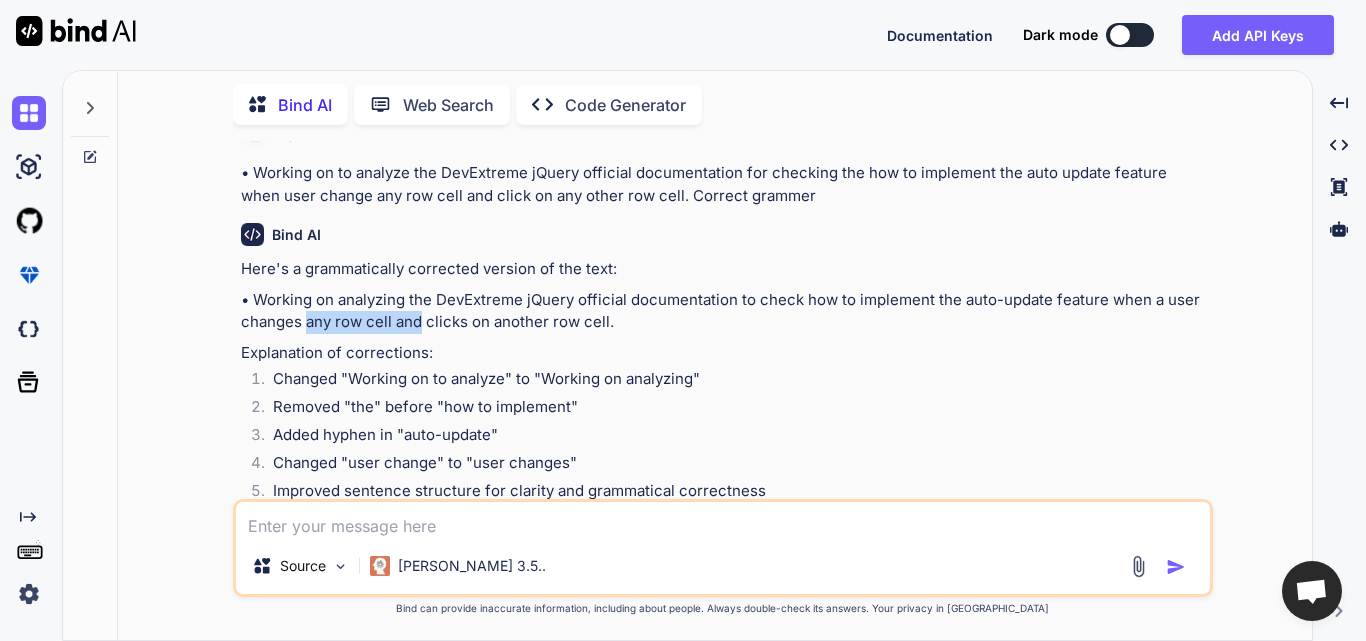 drag, startPoint x: 307, startPoint y: 324, endPoint x: 420, endPoint y: 321, distance: 113.03982 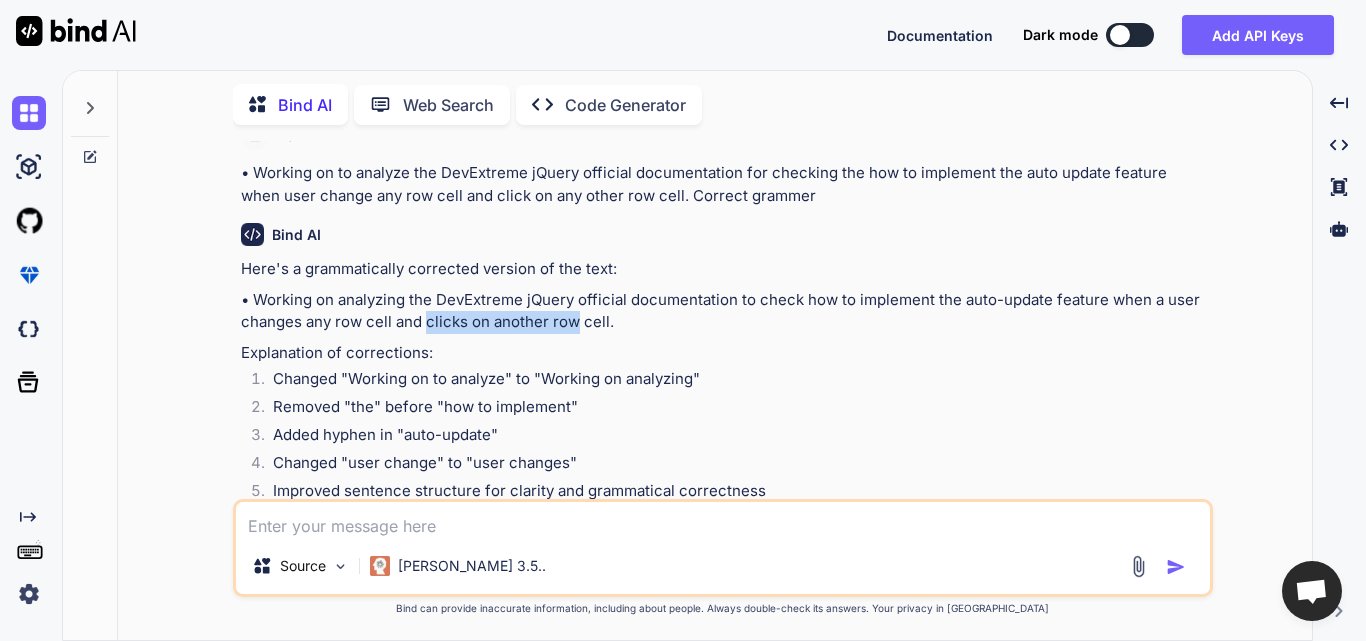 drag, startPoint x: 427, startPoint y: 313, endPoint x: 574, endPoint y: 319, distance: 147.12239 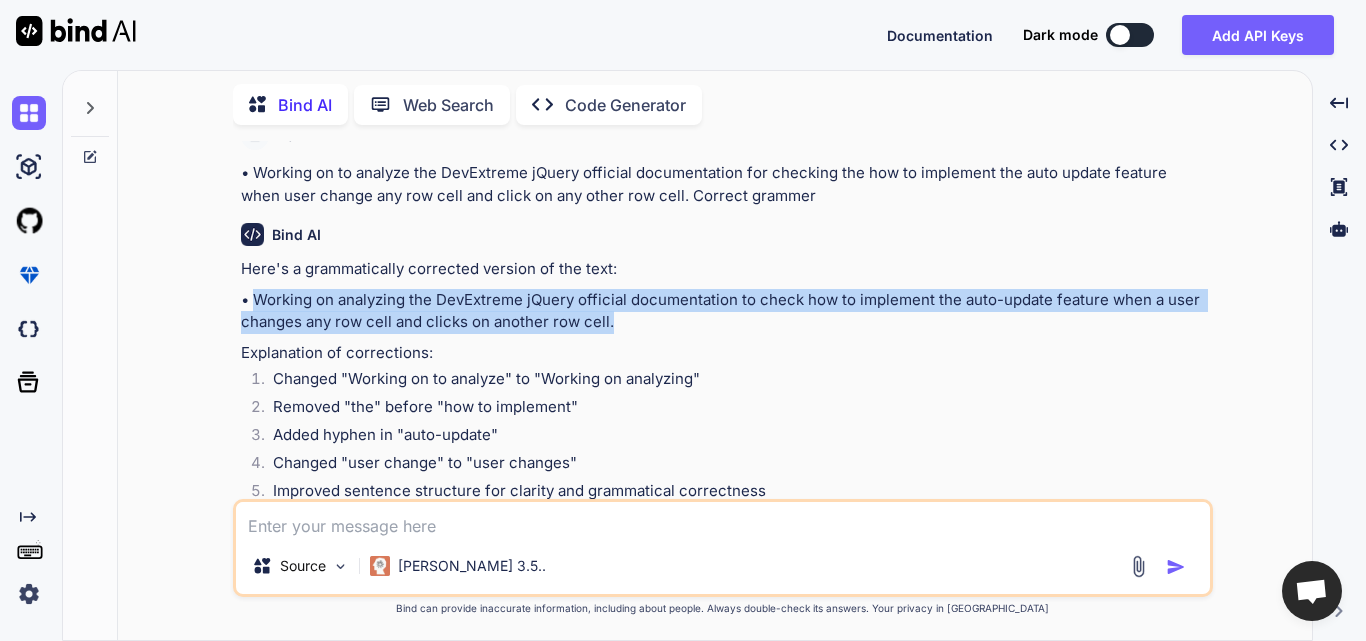 drag, startPoint x: 636, startPoint y: 314, endPoint x: 253, endPoint y: 284, distance: 384.17313 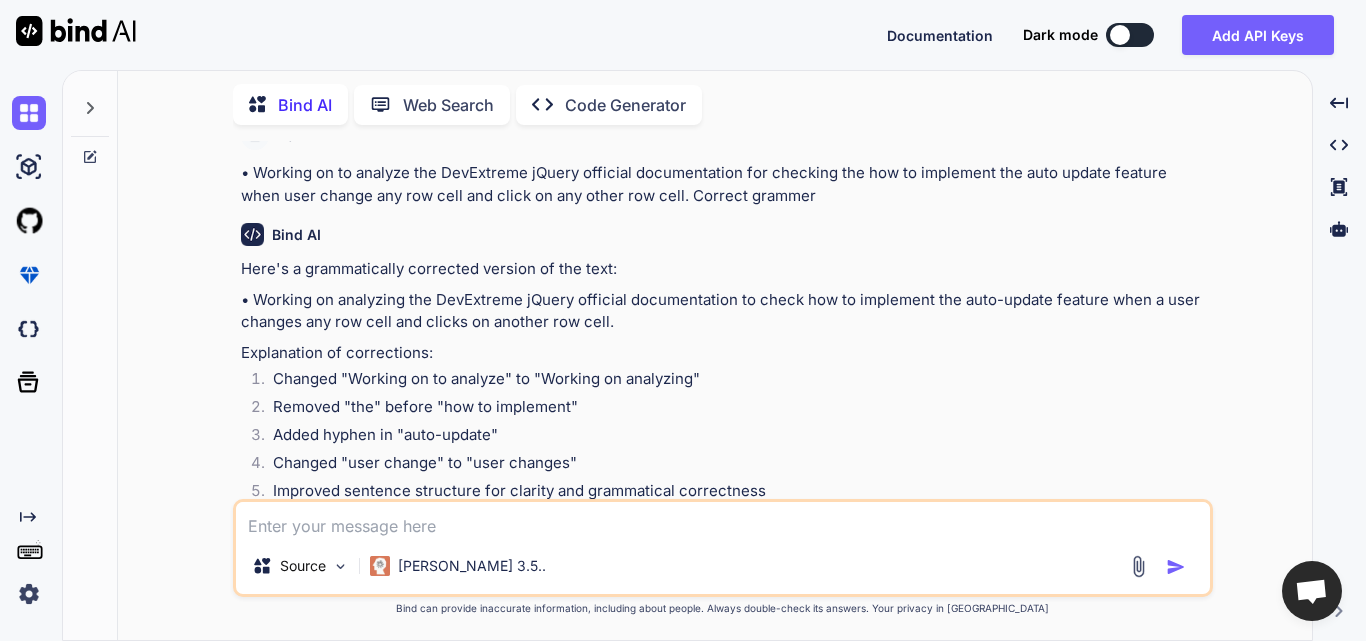 click at bounding box center [723, 520] 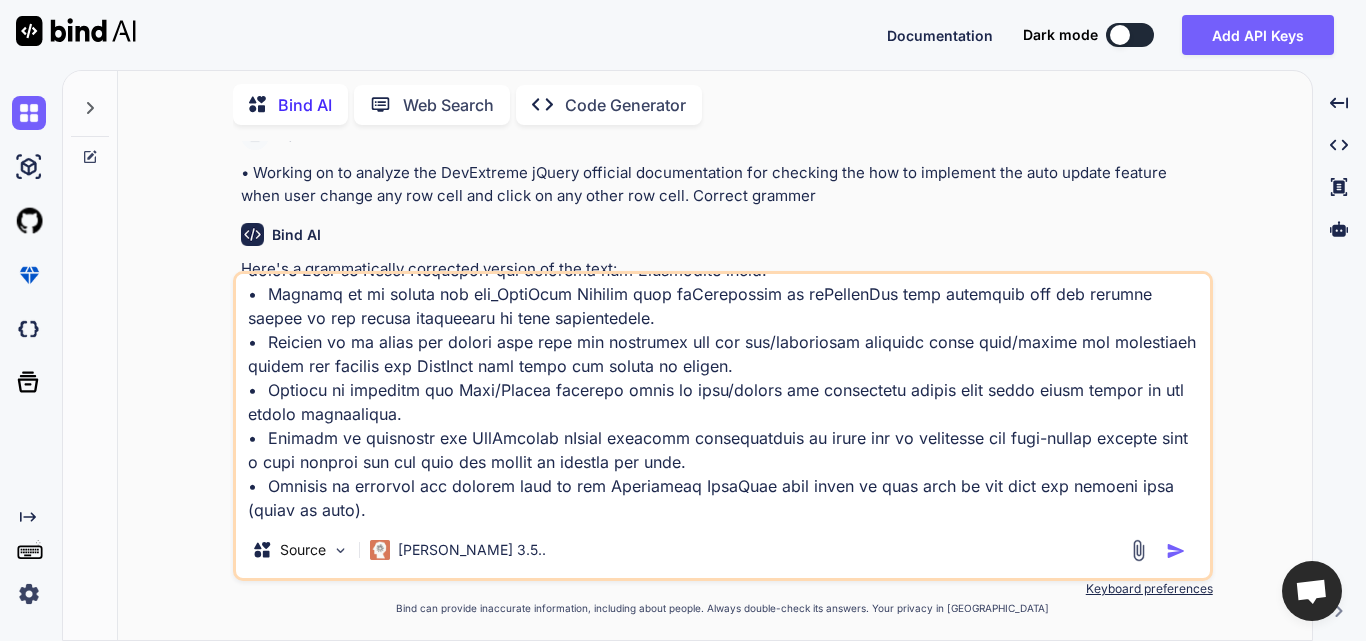 scroll, scrollTop: 0, scrollLeft: 0, axis: both 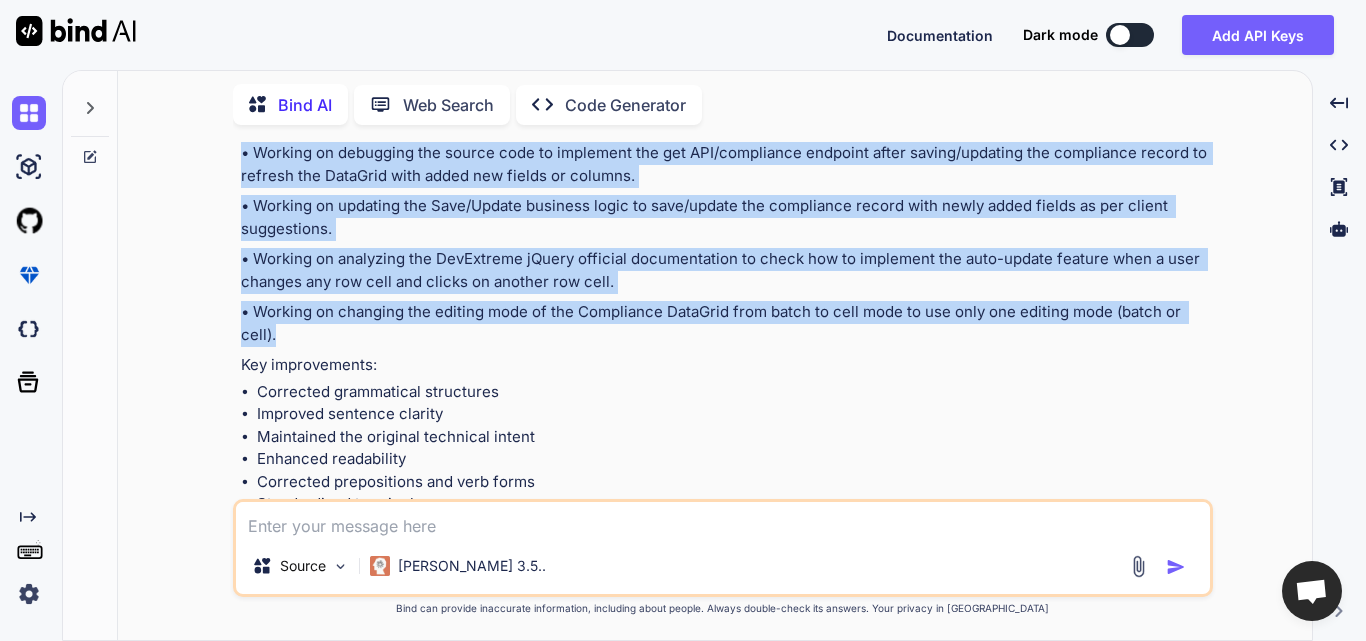 drag, startPoint x: 250, startPoint y: 272, endPoint x: 415, endPoint y: 358, distance: 186.0672 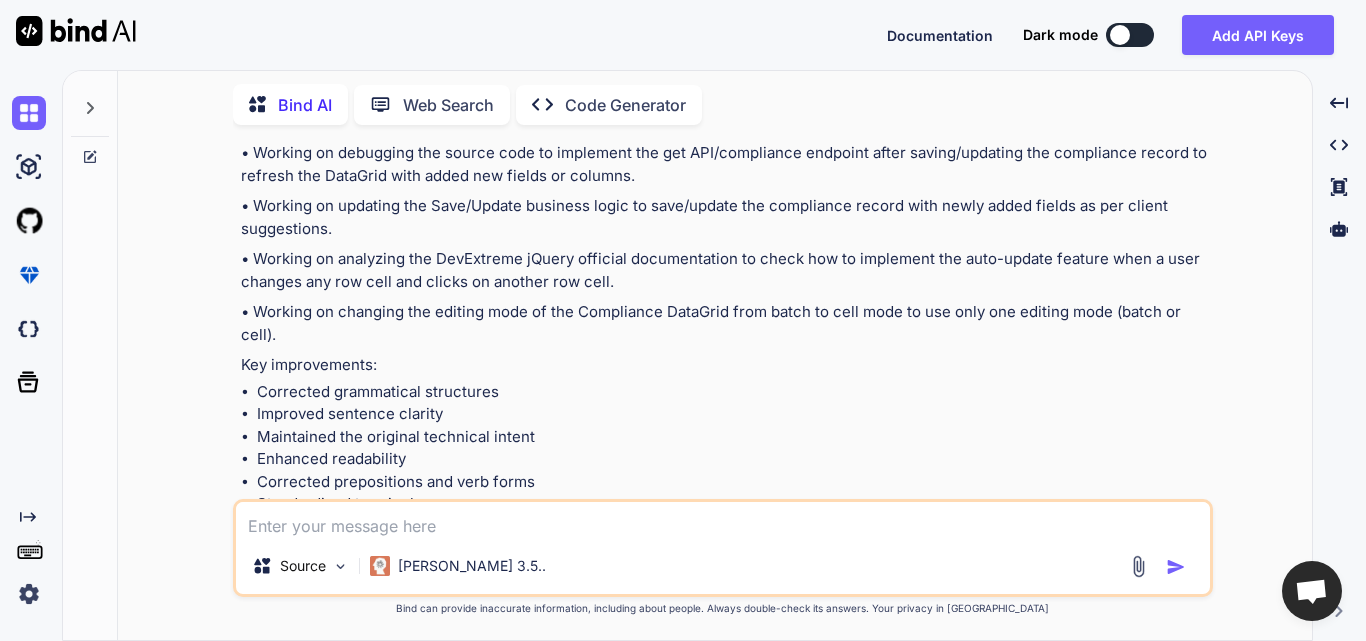 click at bounding box center (723, 520) 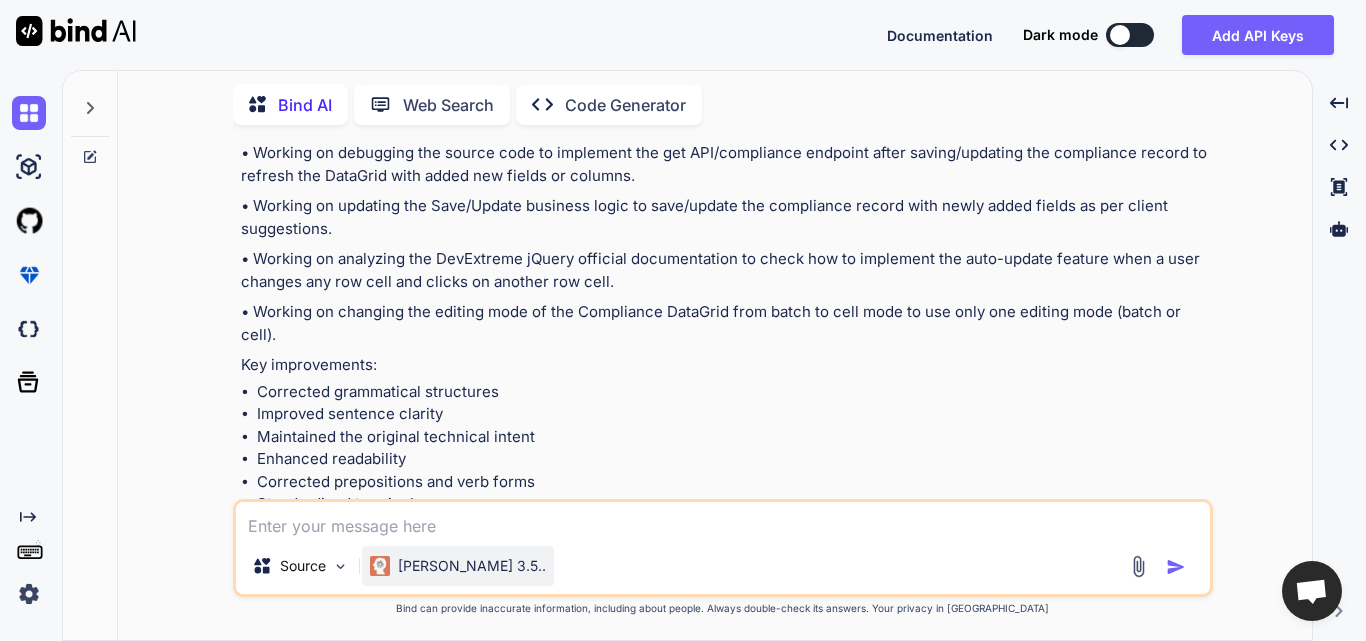 click on "[PERSON_NAME] 3.5.." at bounding box center (458, 566) 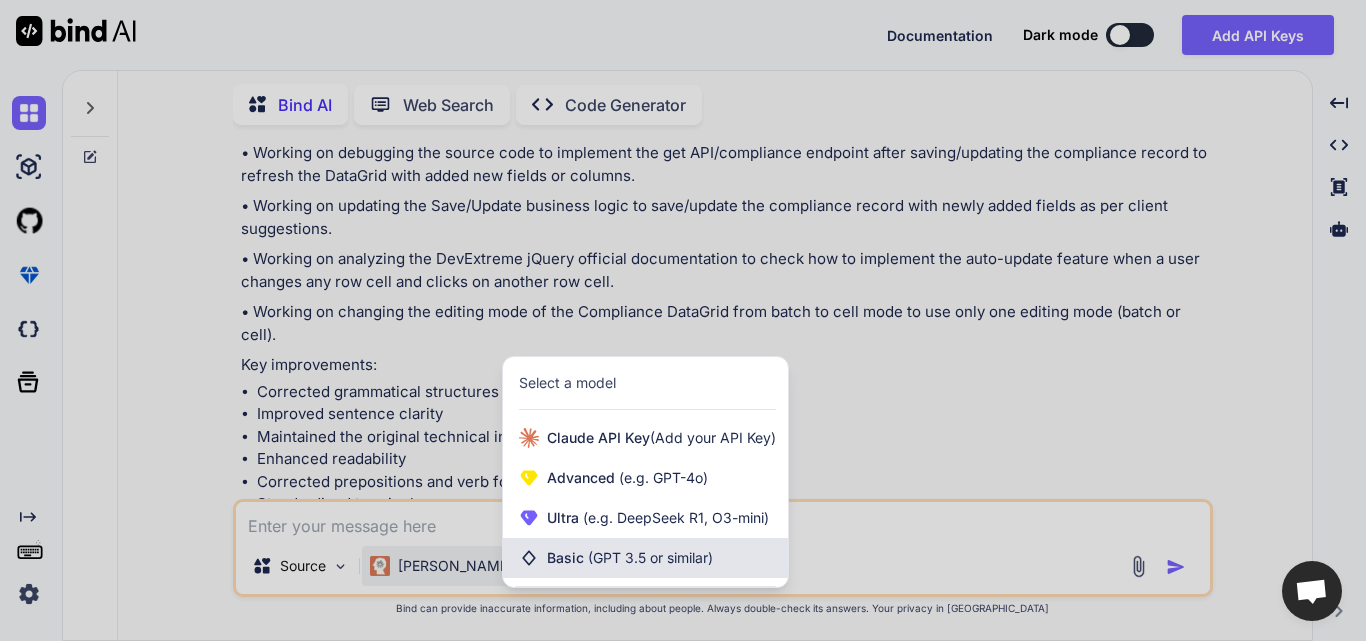 click on "Basic        (GPT 3.5 or similar)" at bounding box center (630, 558) 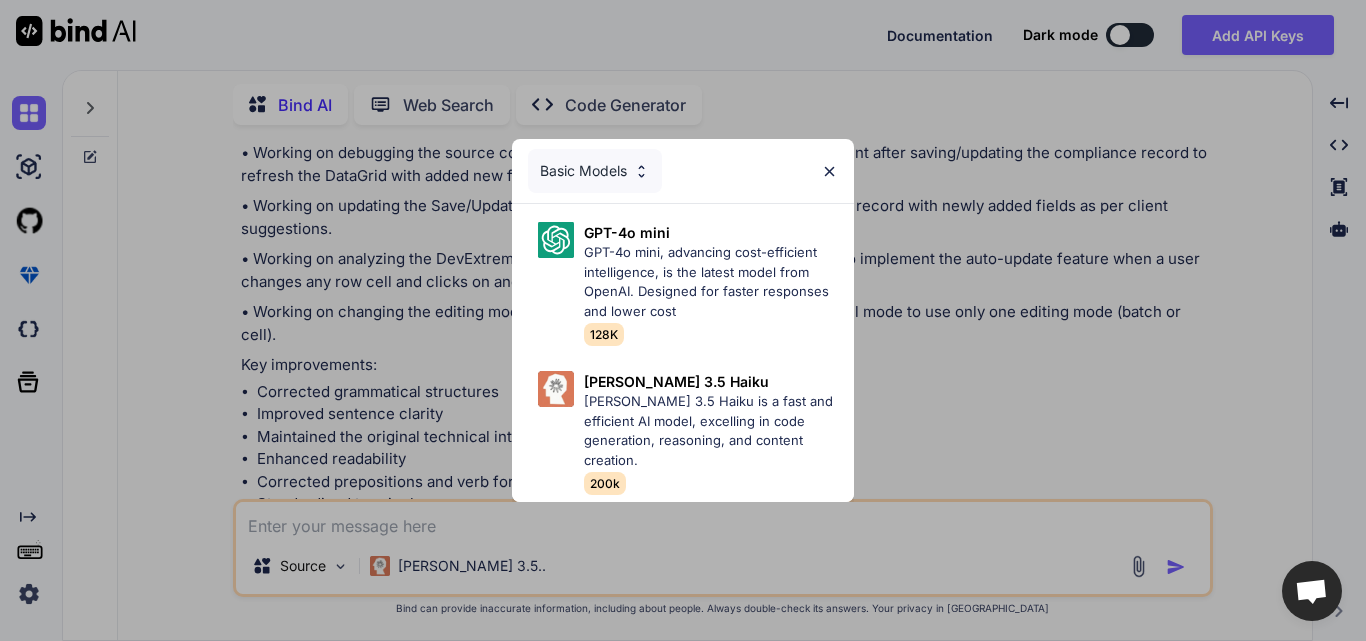 click on "Basic Models" at bounding box center [595, 171] 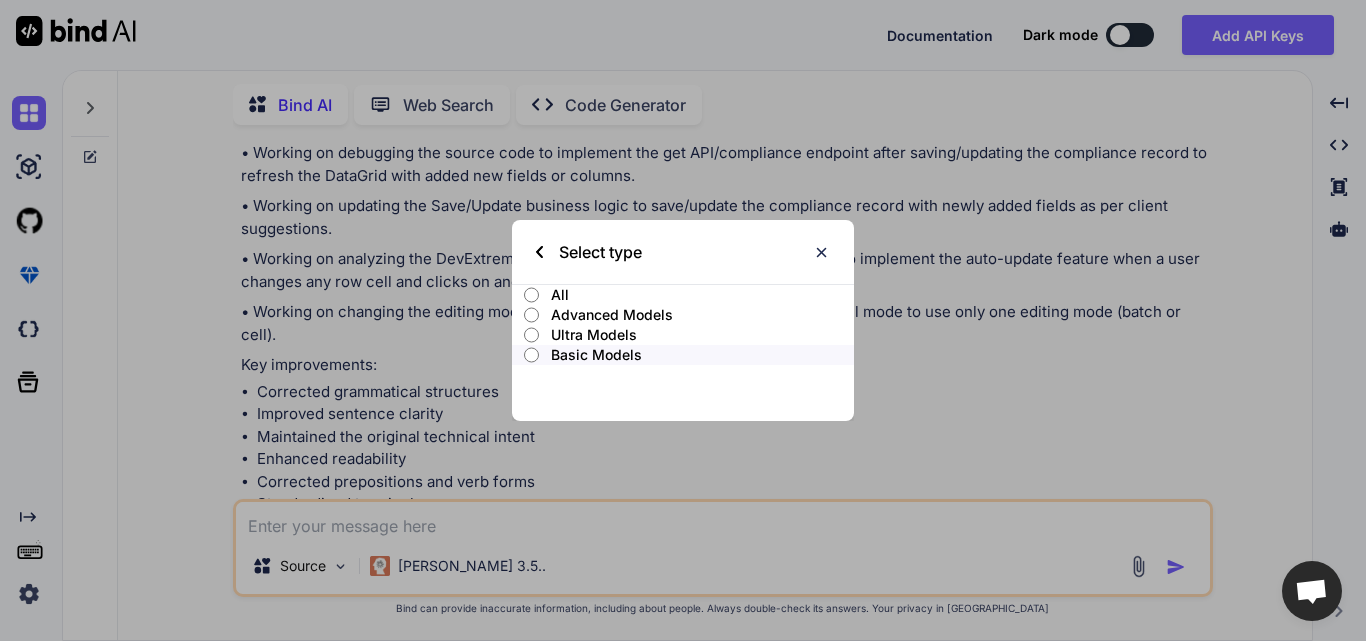 click on "All" at bounding box center (683, 295) 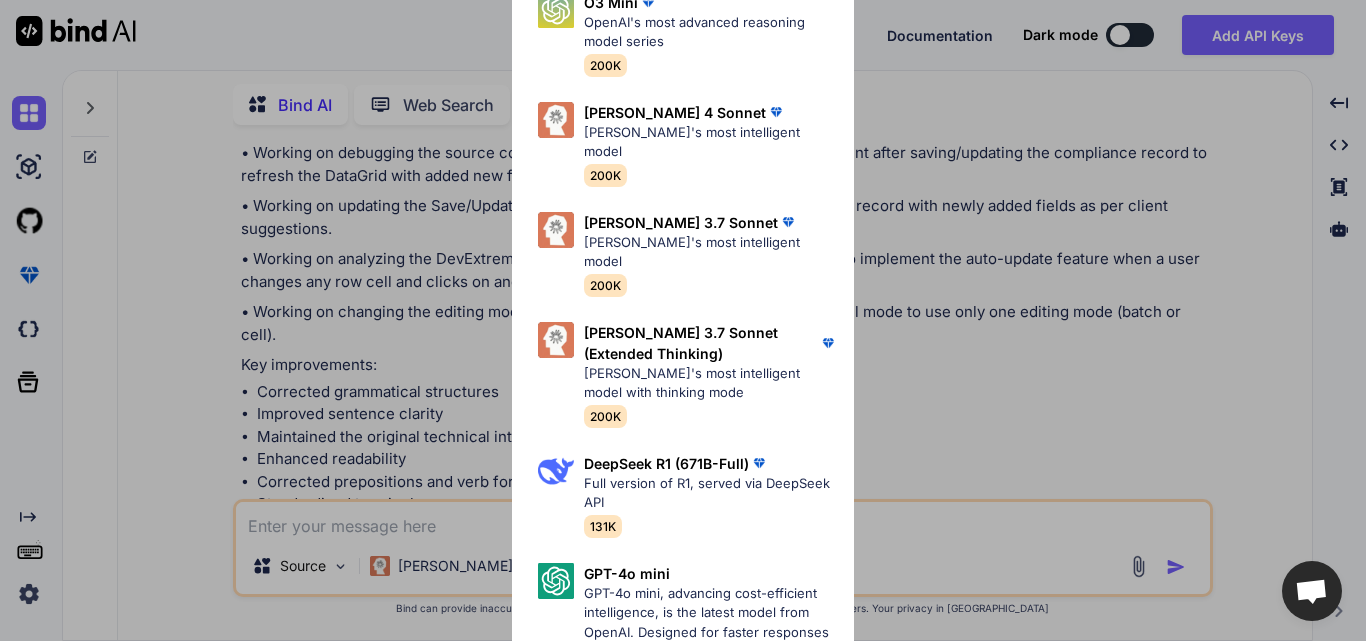 scroll, scrollTop: 1534, scrollLeft: 0, axis: vertical 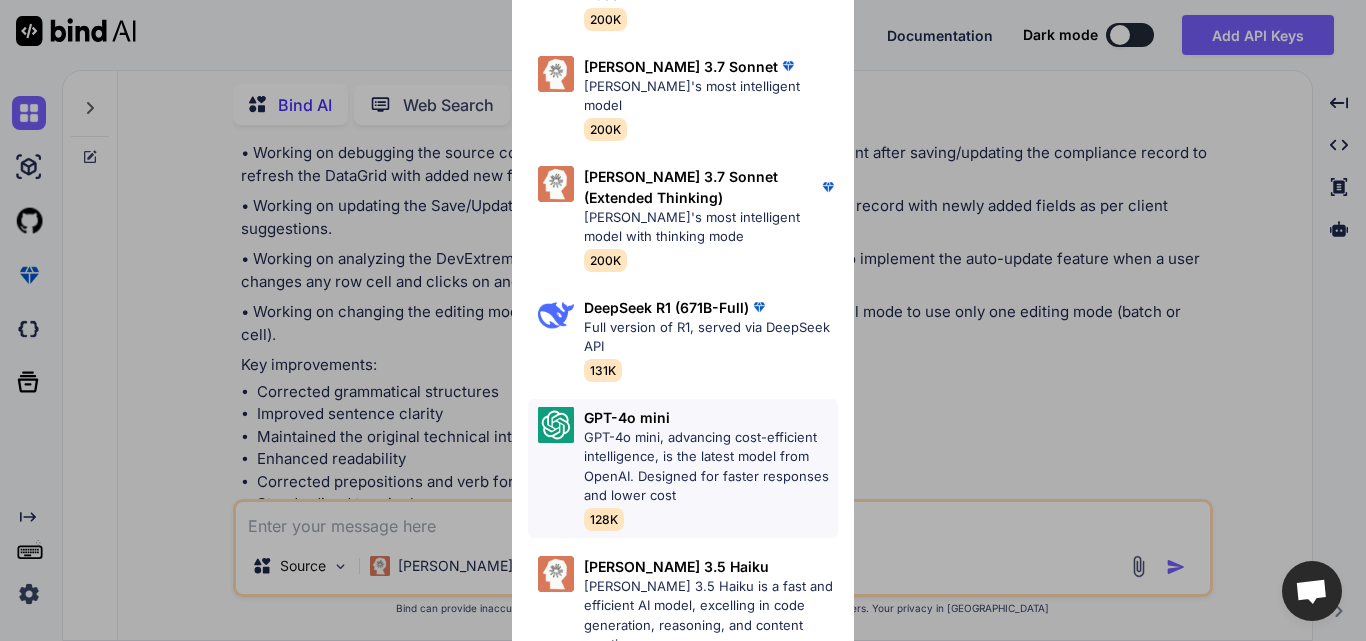 click on "GPT-4o mini, advancing cost-efficient intelligence, is the latest model from OpenAI. Designed for faster responses and lower cost" at bounding box center [711, 467] 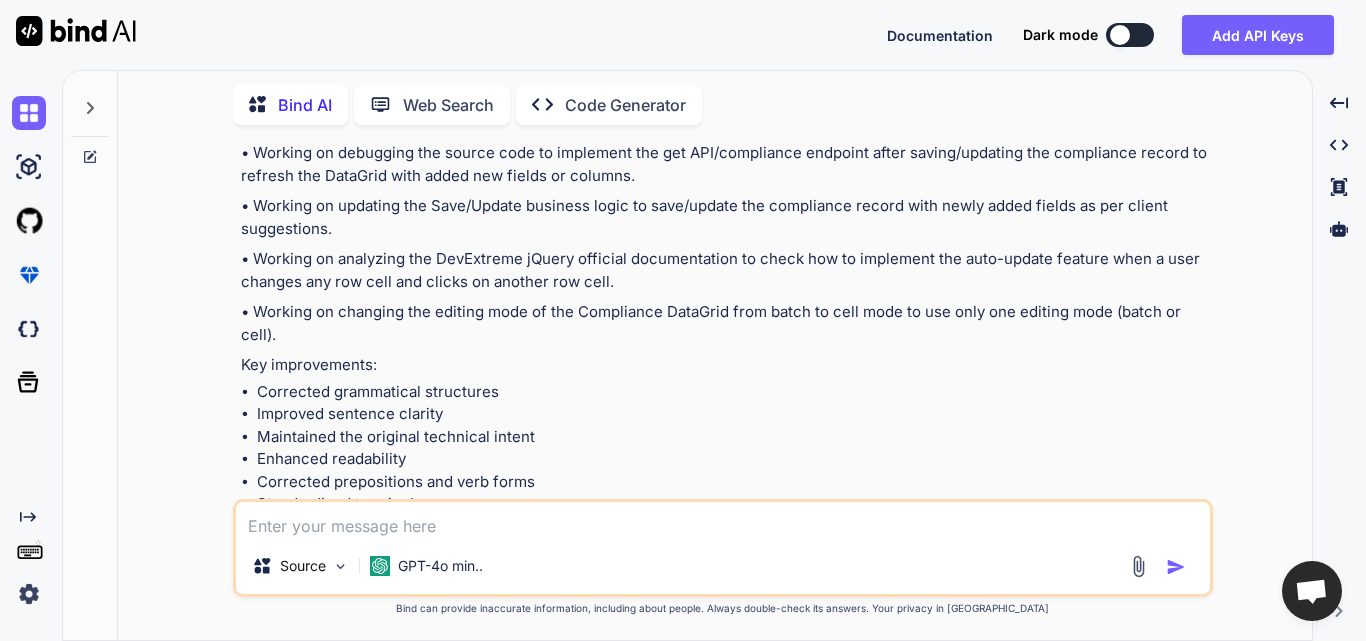 click at bounding box center [723, 520] 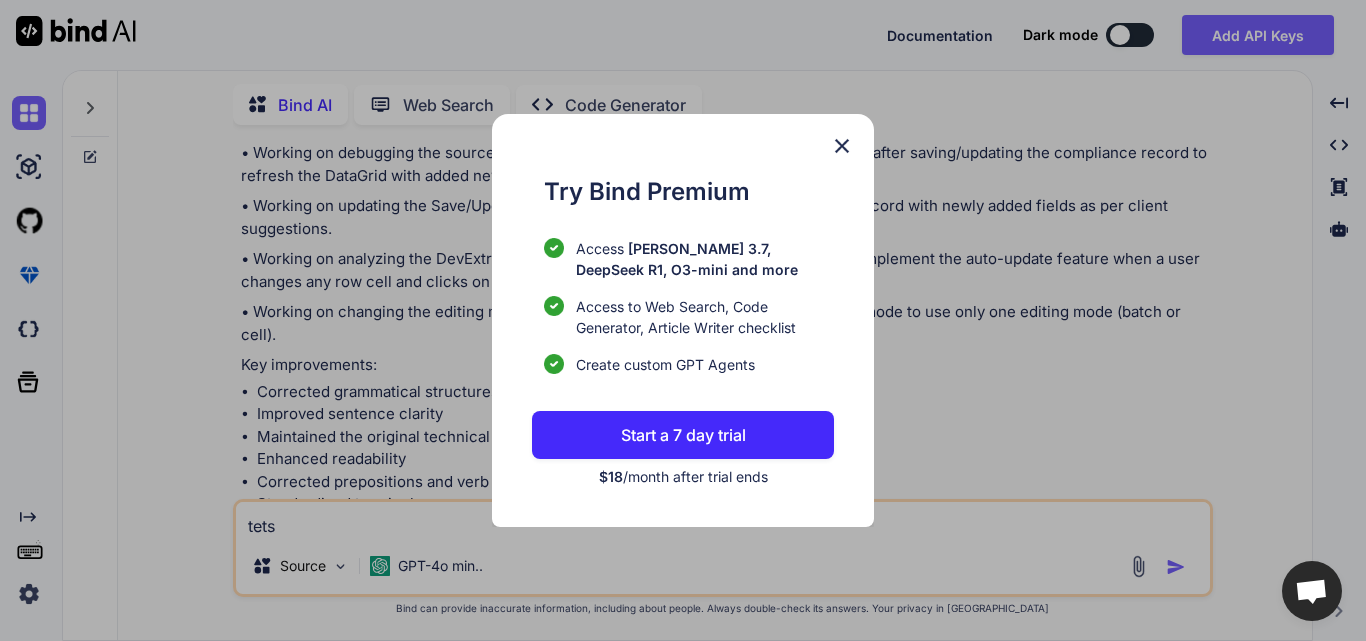 click at bounding box center (842, 146) 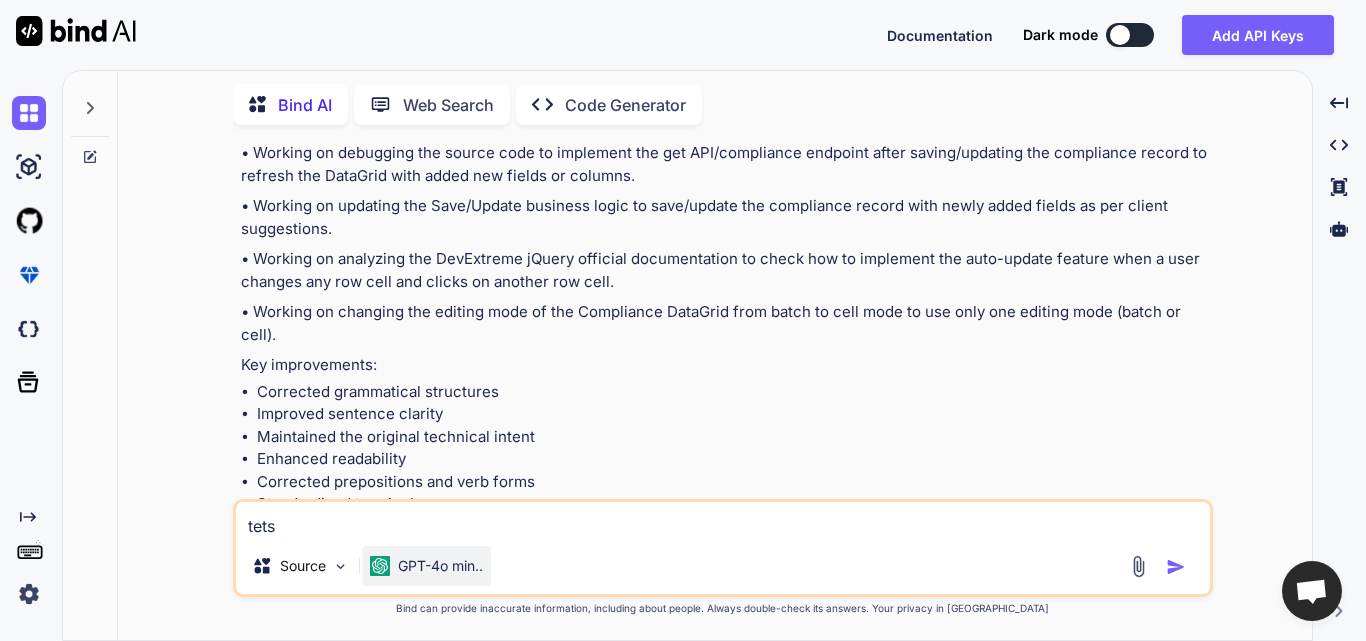 click on "GPT-4o min.." at bounding box center (426, 566) 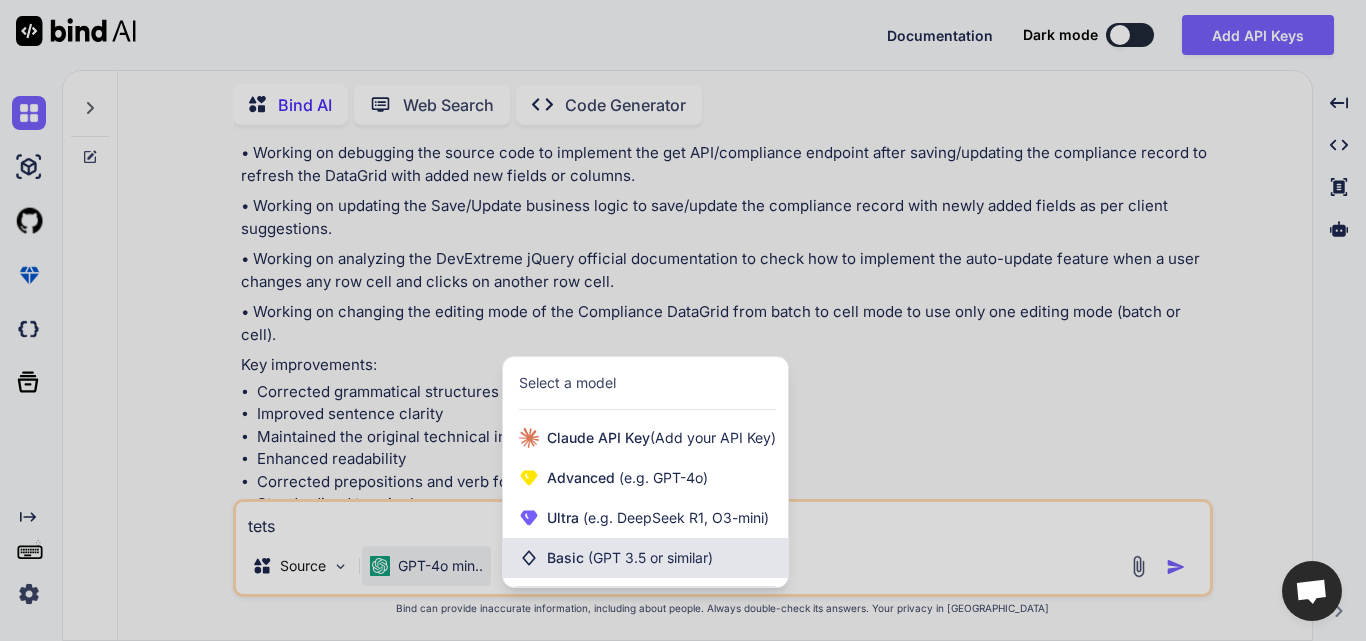 click on "Basic        (GPT 3.5 or similar)" at bounding box center [630, 558] 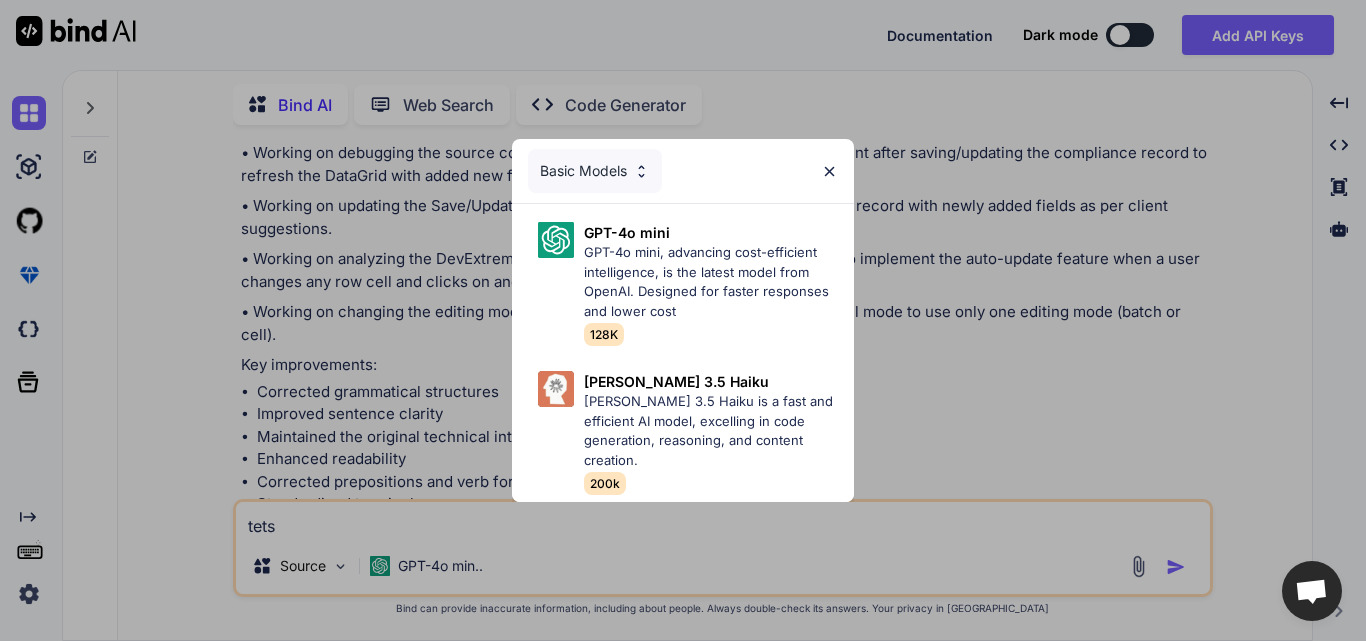 click on "Basic Models" at bounding box center [595, 171] 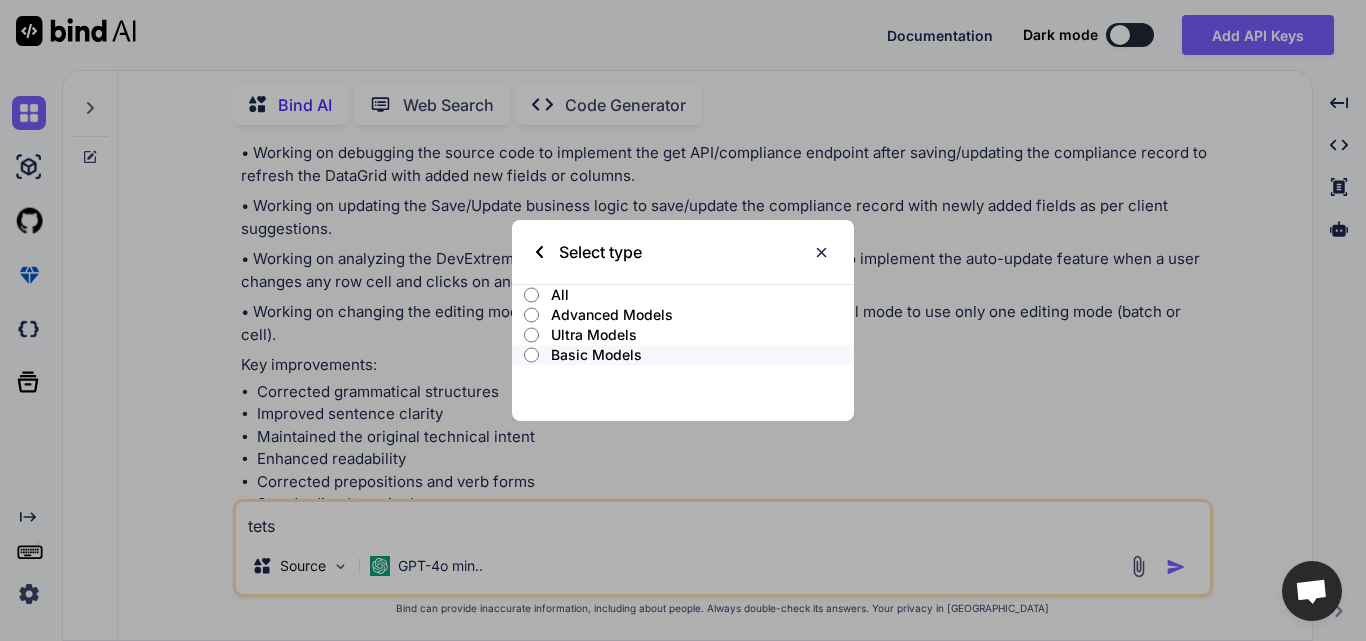 click on "All" at bounding box center [702, 295] 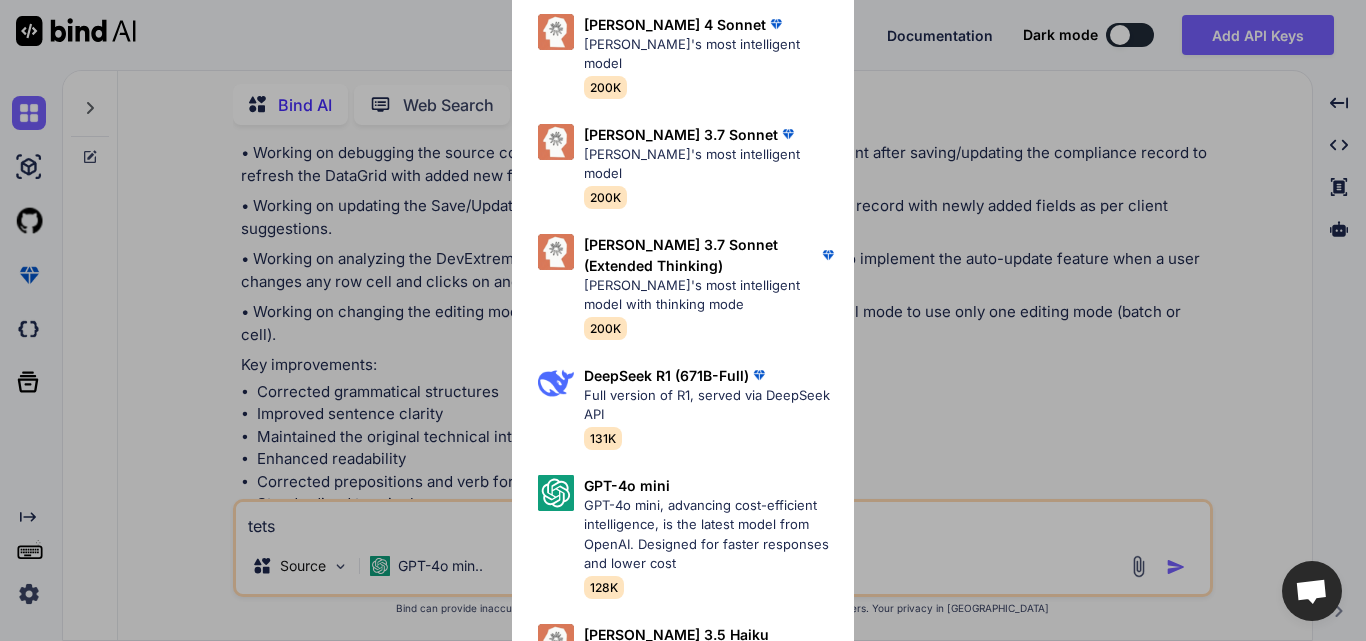 scroll, scrollTop: 1534, scrollLeft: 0, axis: vertical 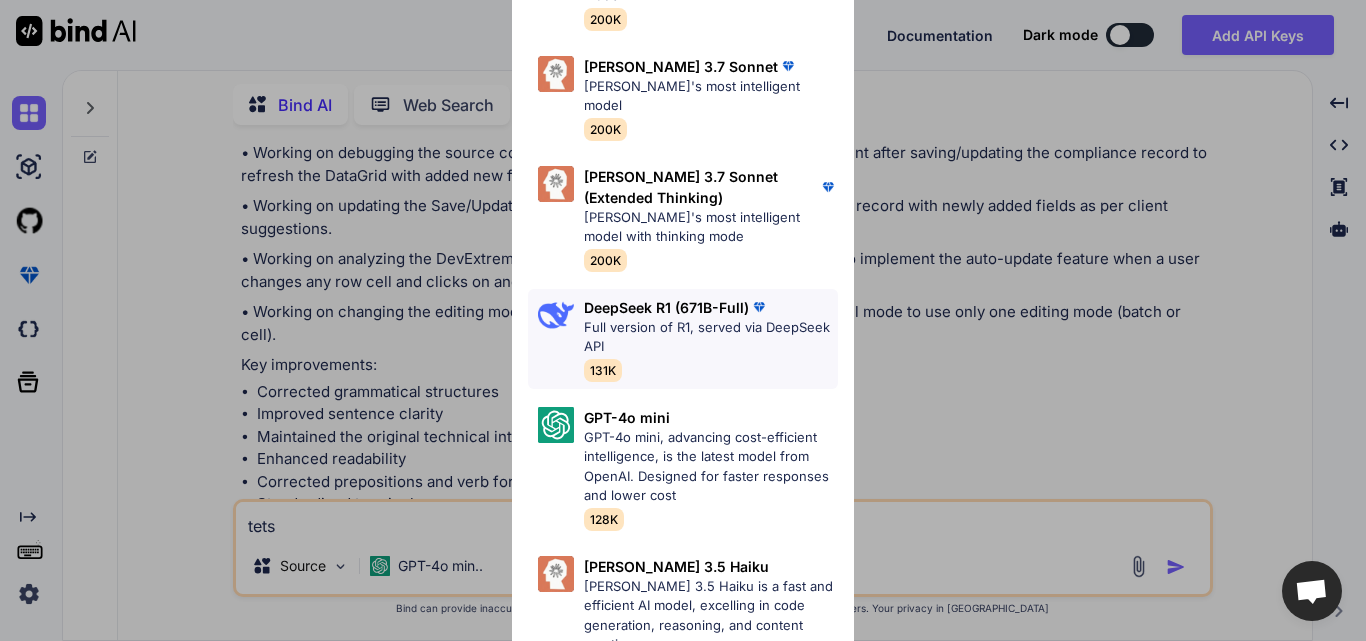 click on "Full version of R1, served via DeepSeek API" at bounding box center (711, 337) 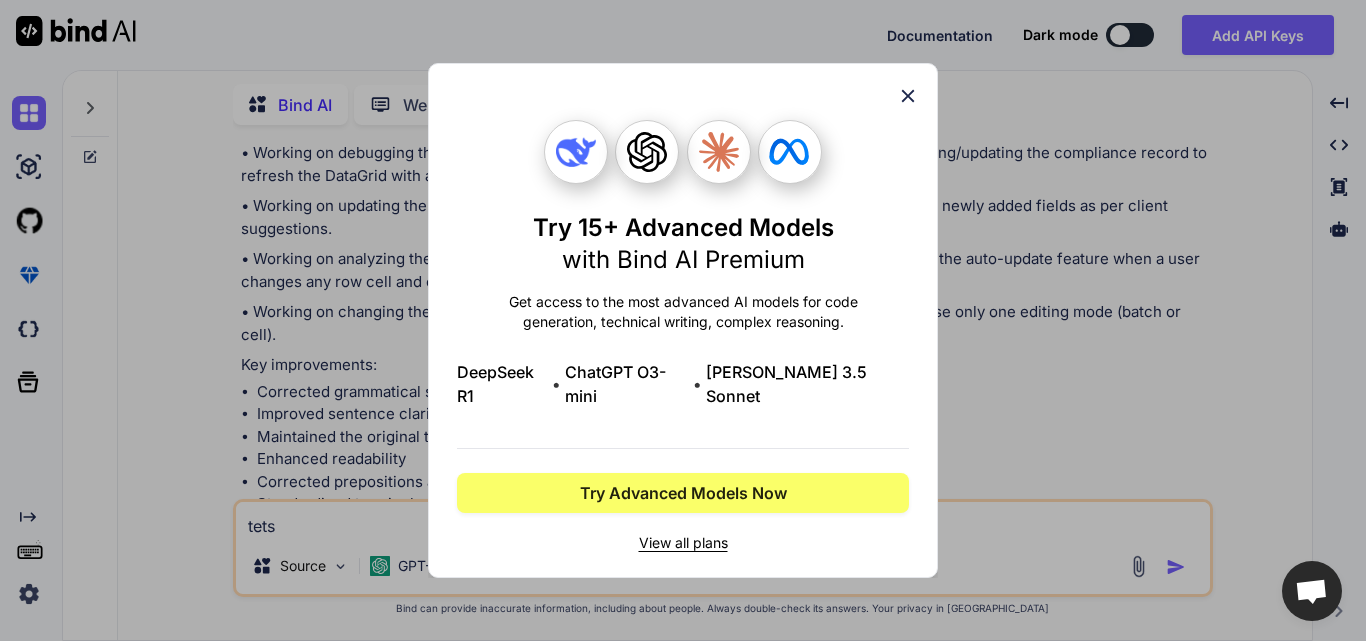 scroll, scrollTop: 0, scrollLeft: 0, axis: both 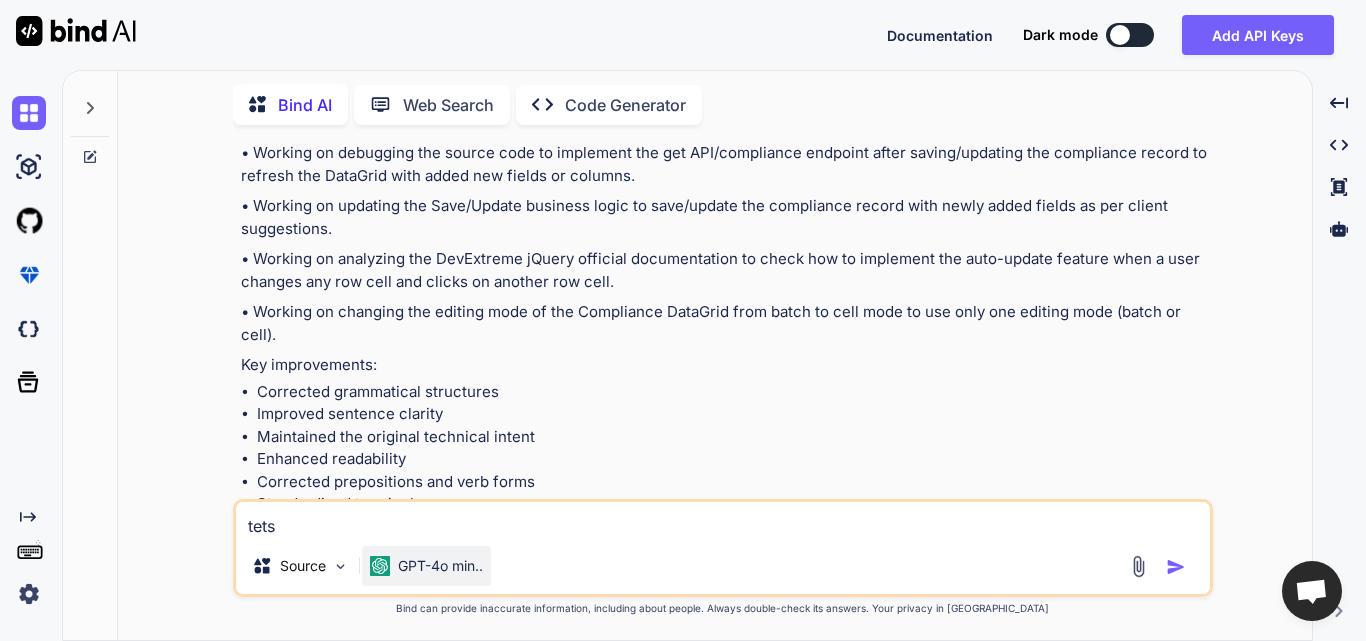 click on "GPT-4o min.." at bounding box center [440, 566] 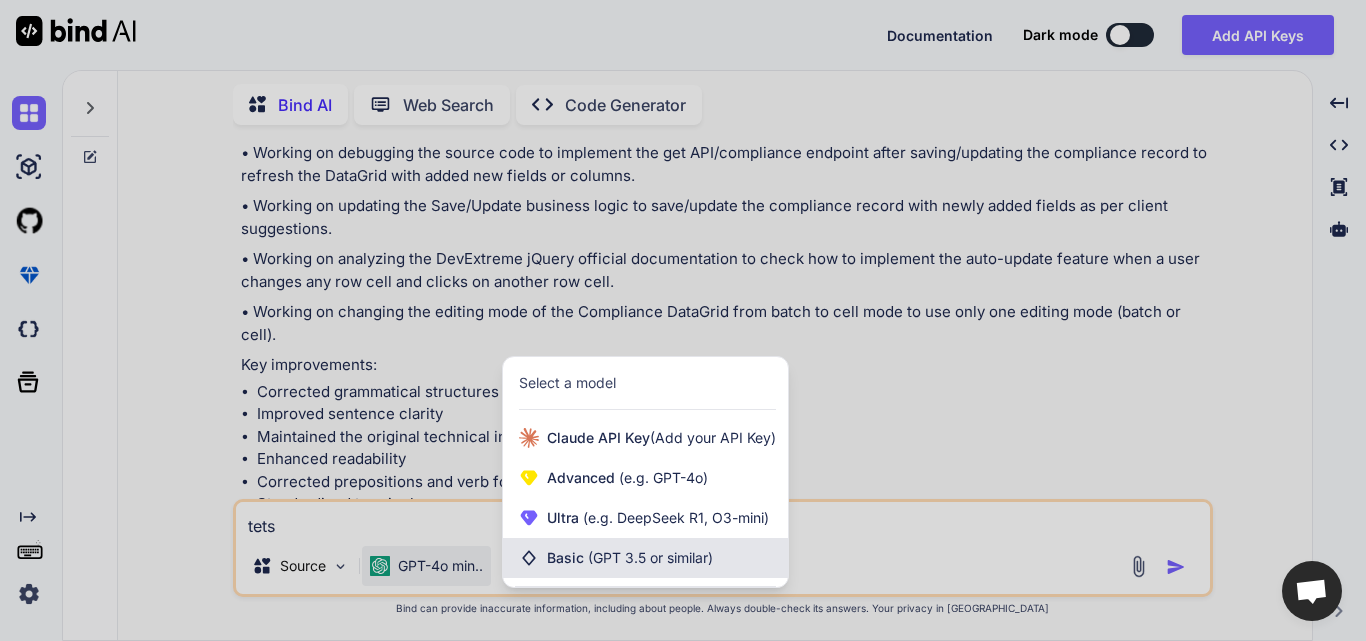 click on "Basic        (GPT 3.5 or similar)" at bounding box center [630, 558] 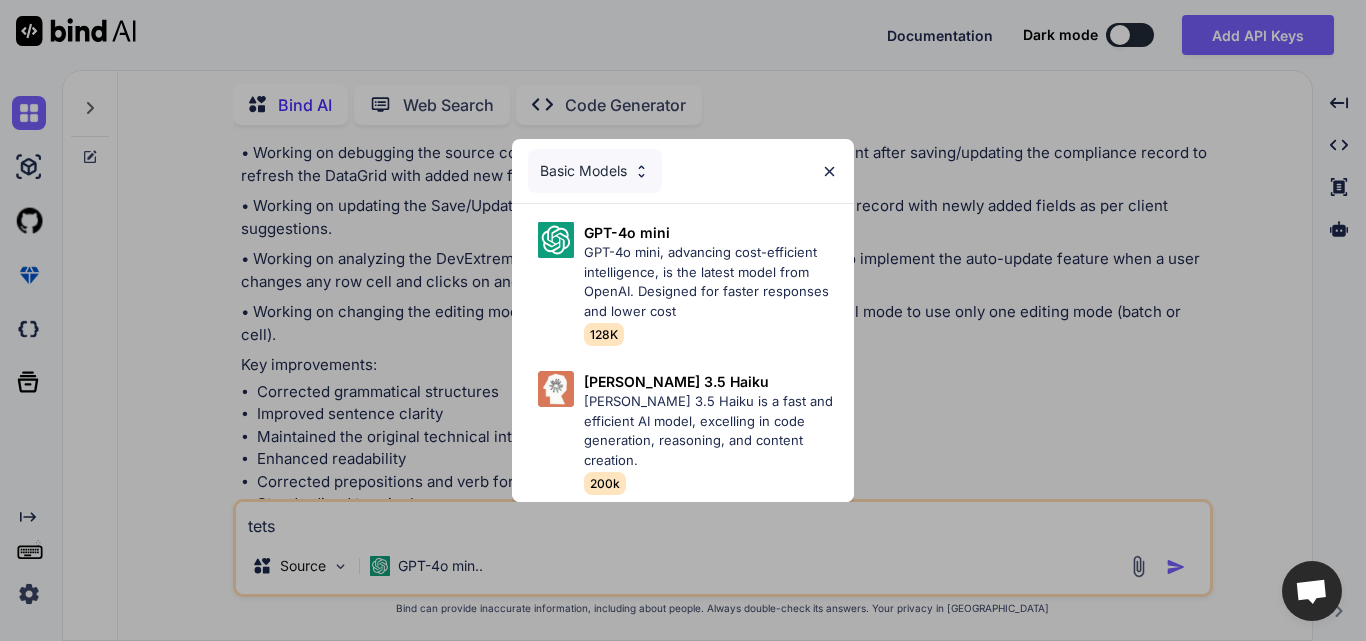 click on "Basic Models" at bounding box center (595, 171) 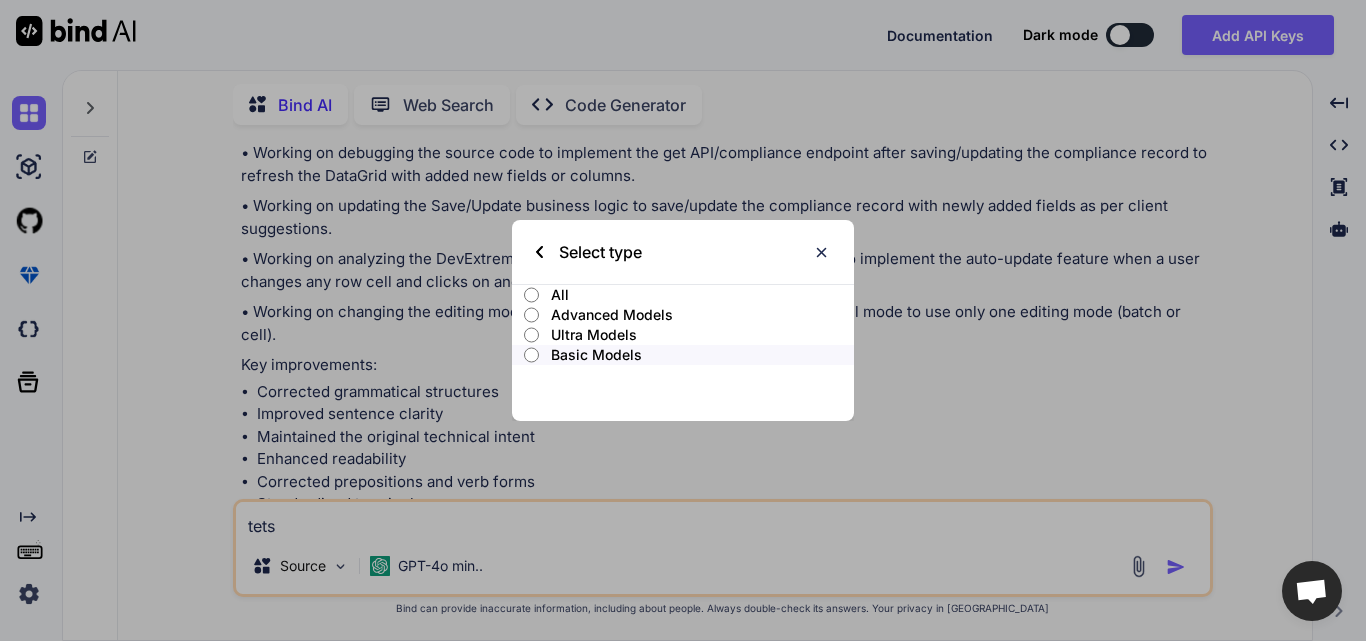 click on "Ultra Models" at bounding box center (702, 335) 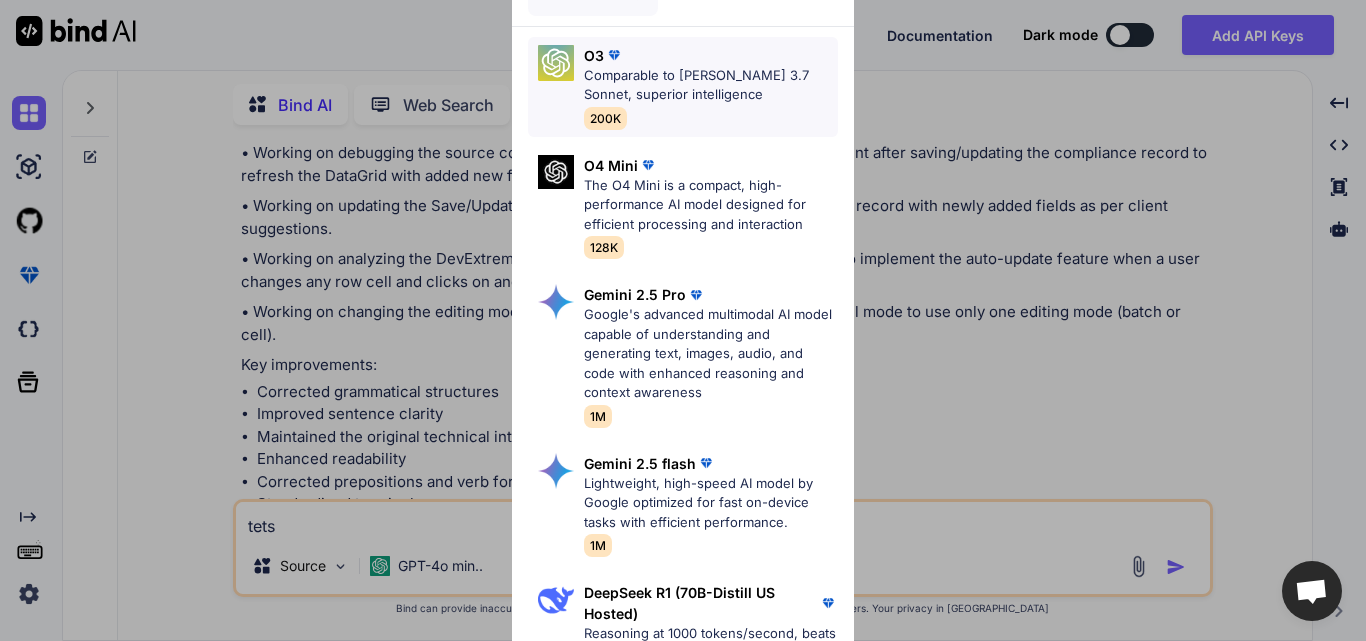 scroll, scrollTop: 0, scrollLeft: 0, axis: both 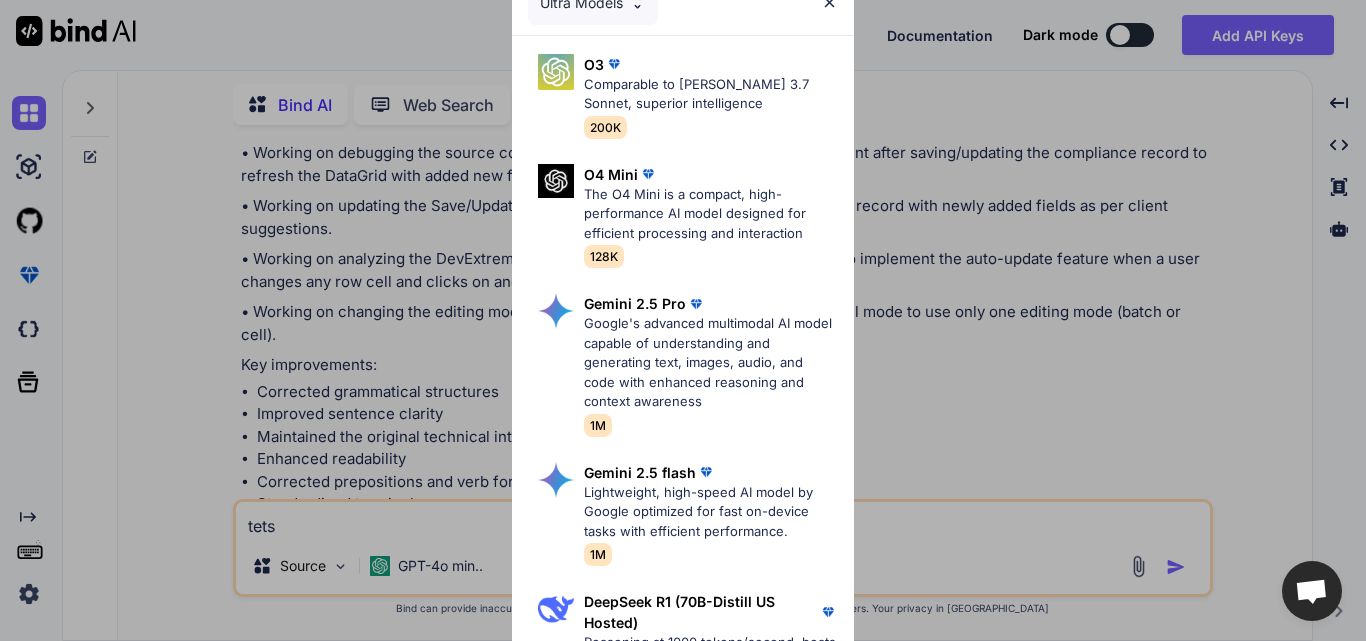 click on "Ultra Models" at bounding box center [593, 3] 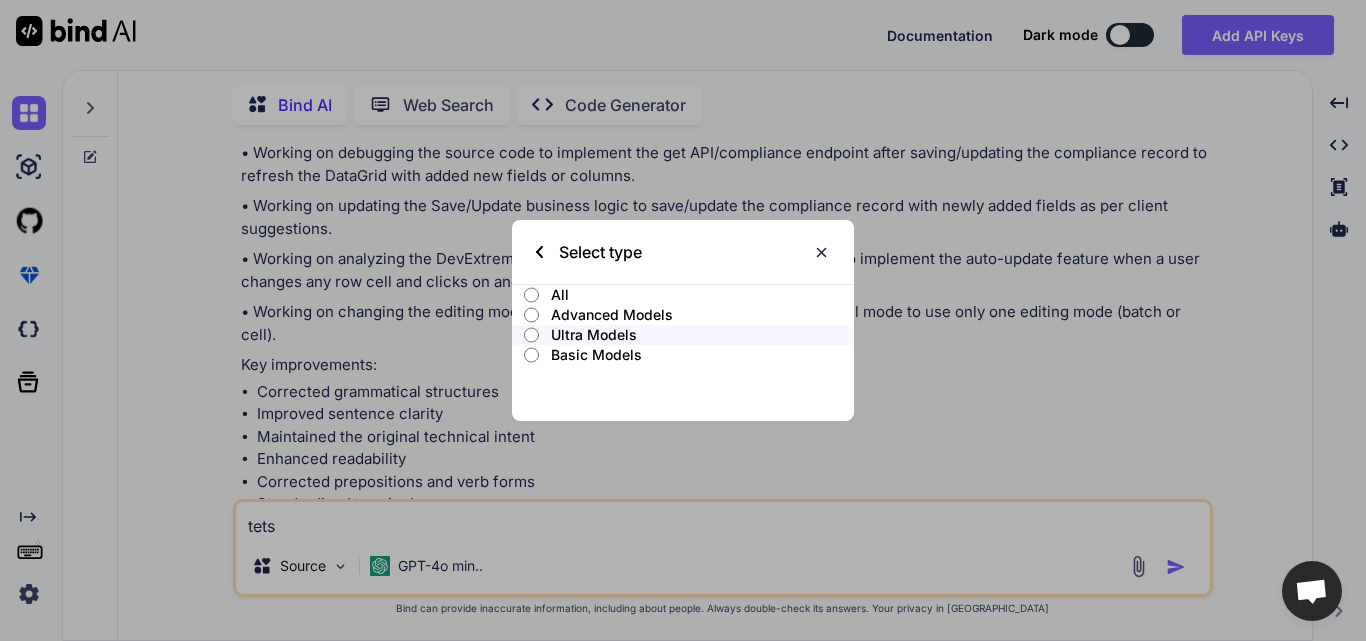click on "All" at bounding box center [702, 295] 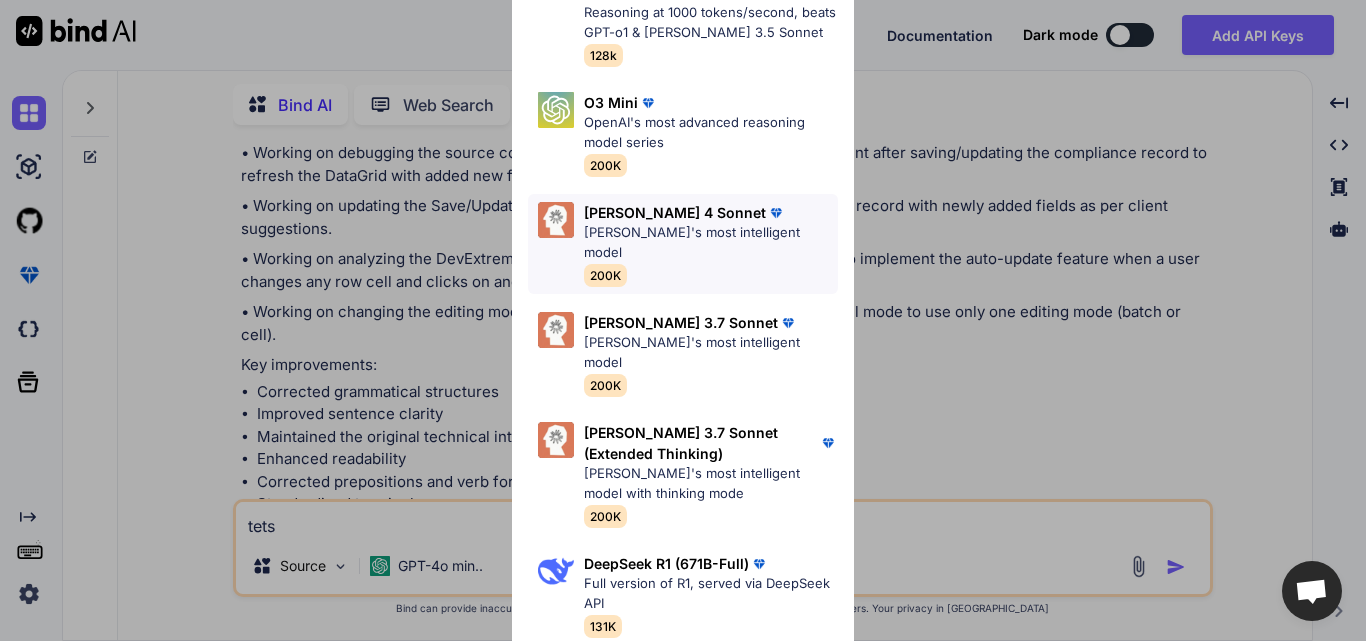 scroll, scrollTop: 1534, scrollLeft: 0, axis: vertical 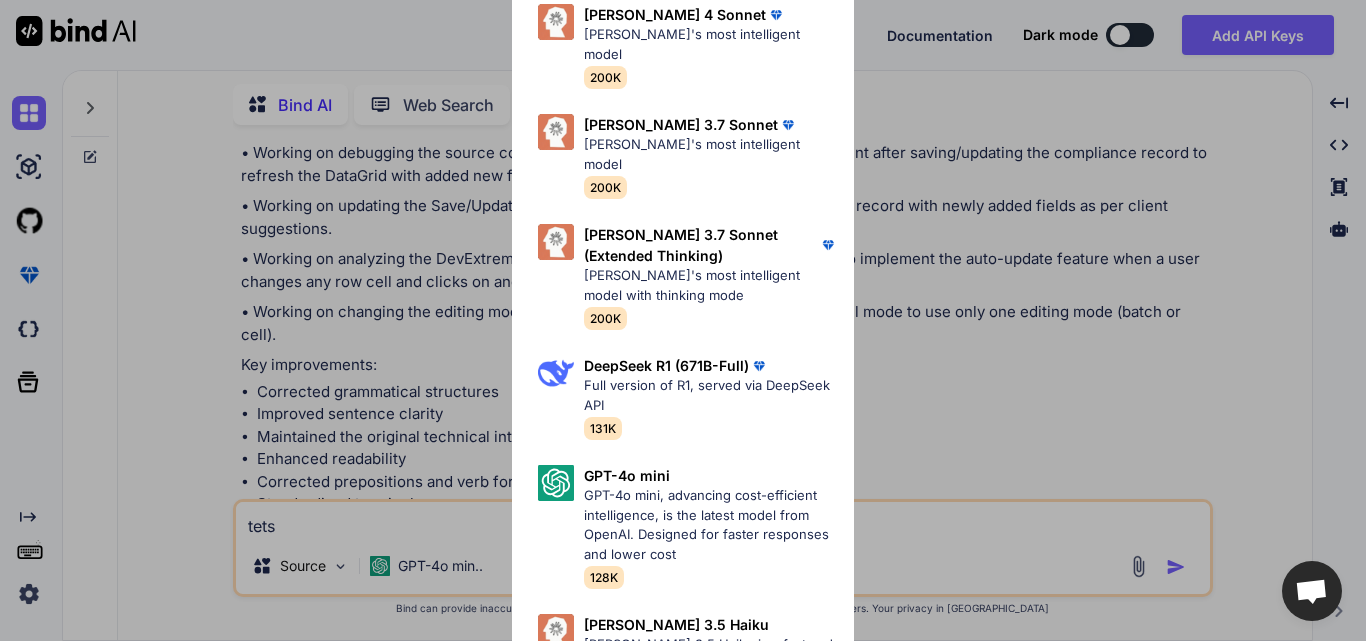 click on "[PERSON_NAME] 3.5 Haiku" at bounding box center (676, 624) 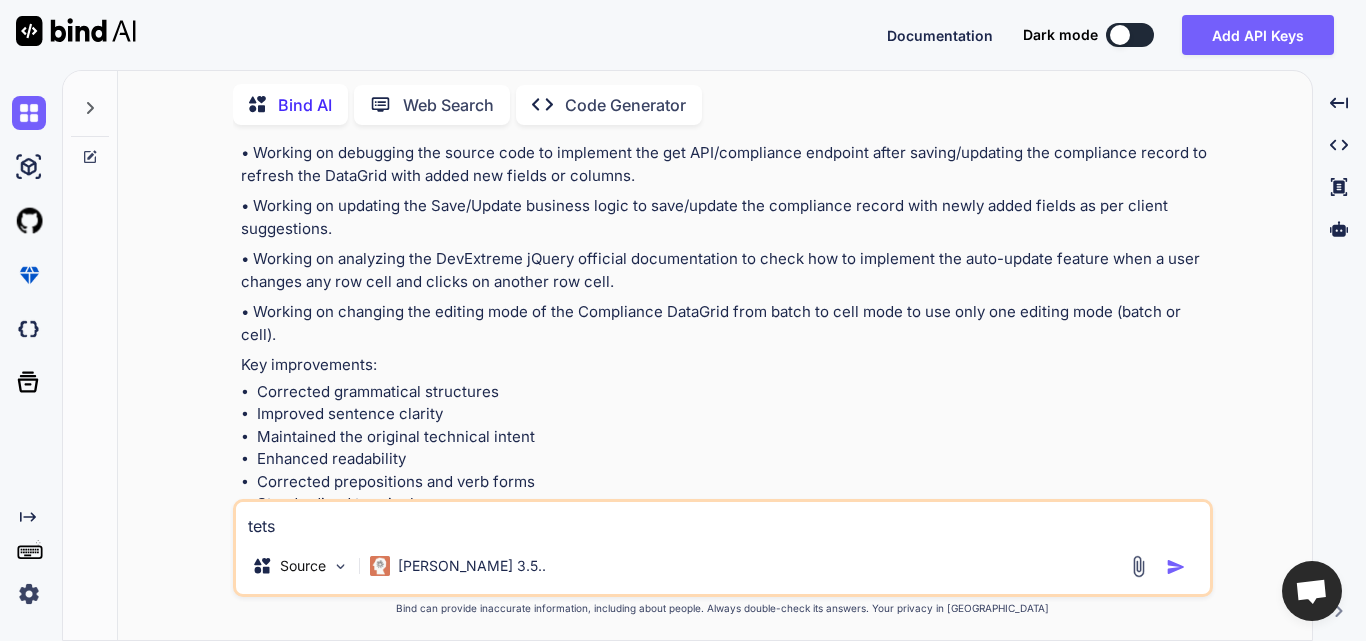 click on "tets" at bounding box center [723, 520] 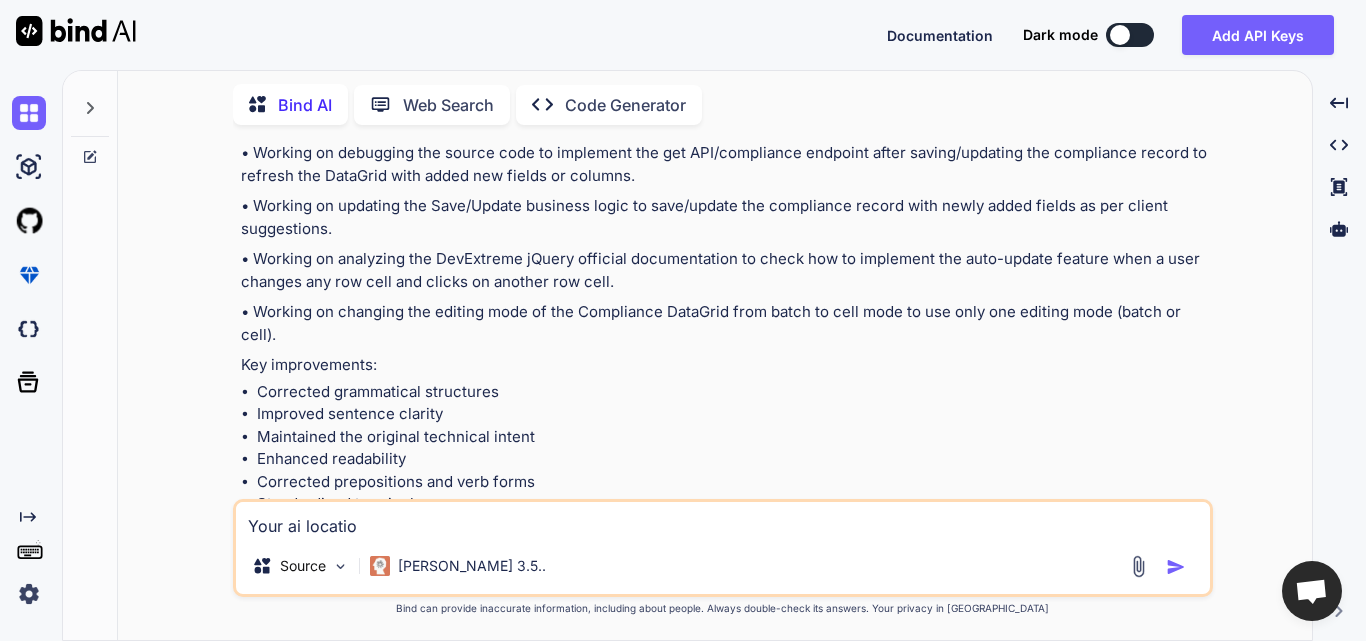 type on "Your ai location" 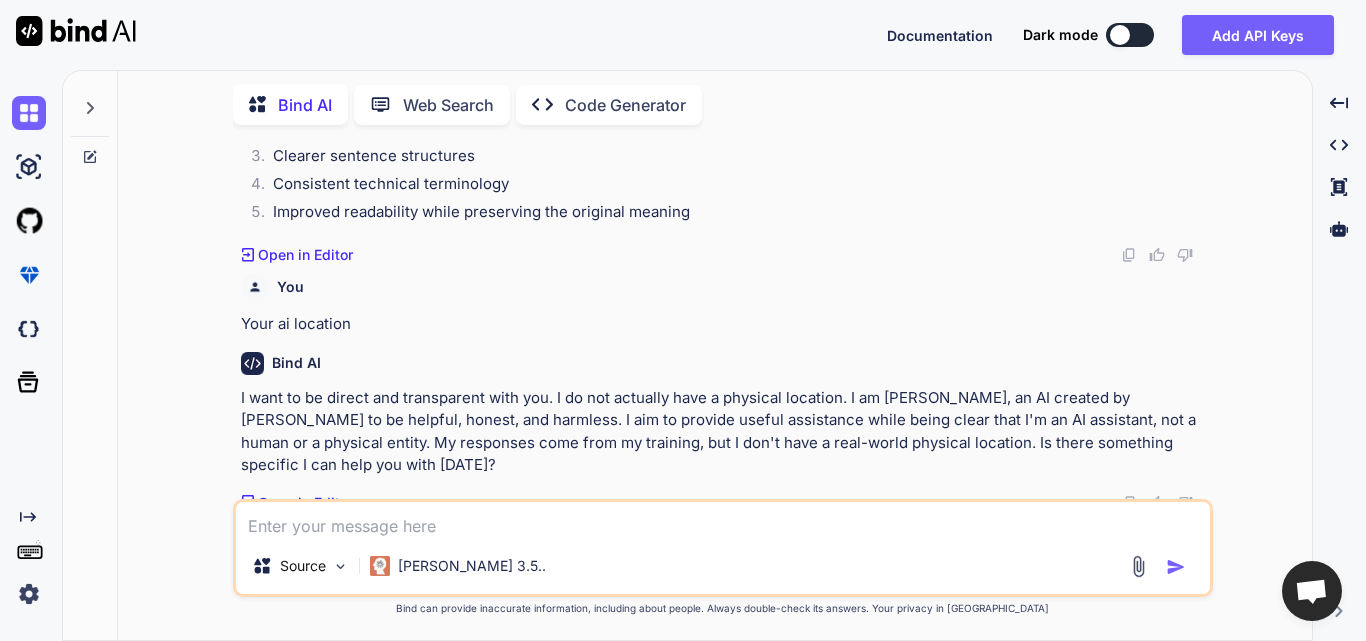 scroll, scrollTop: 2201, scrollLeft: 0, axis: vertical 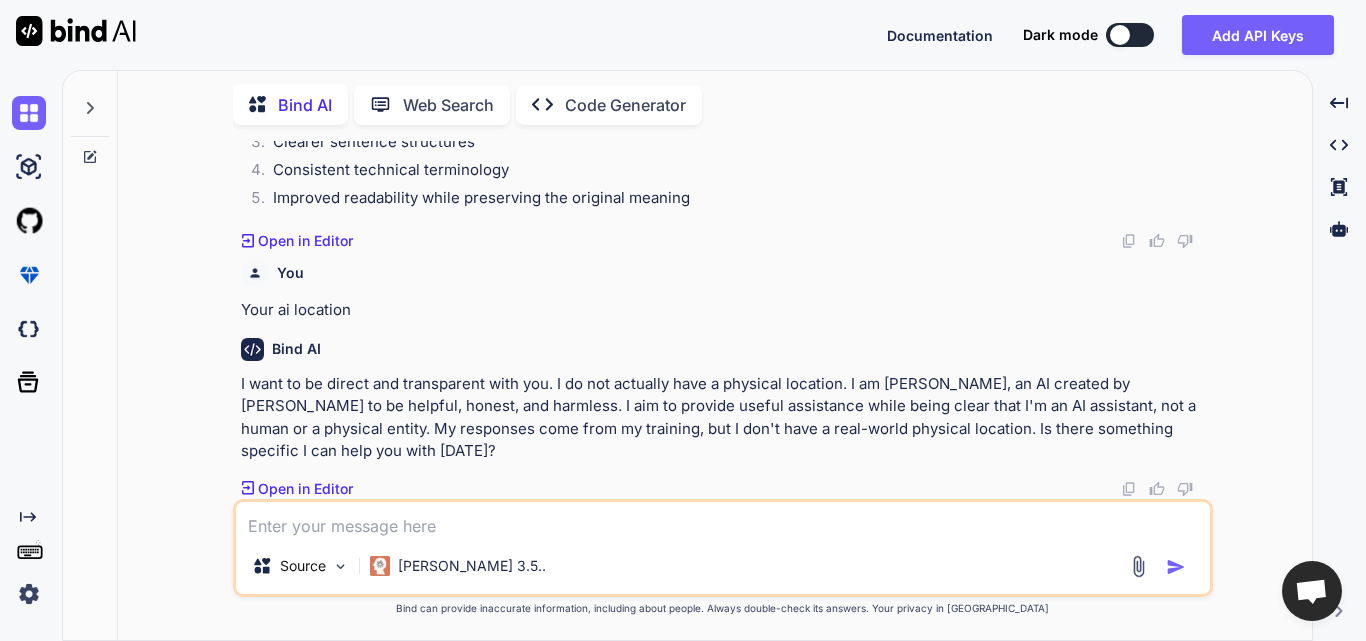 click at bounding box center (723, 520) 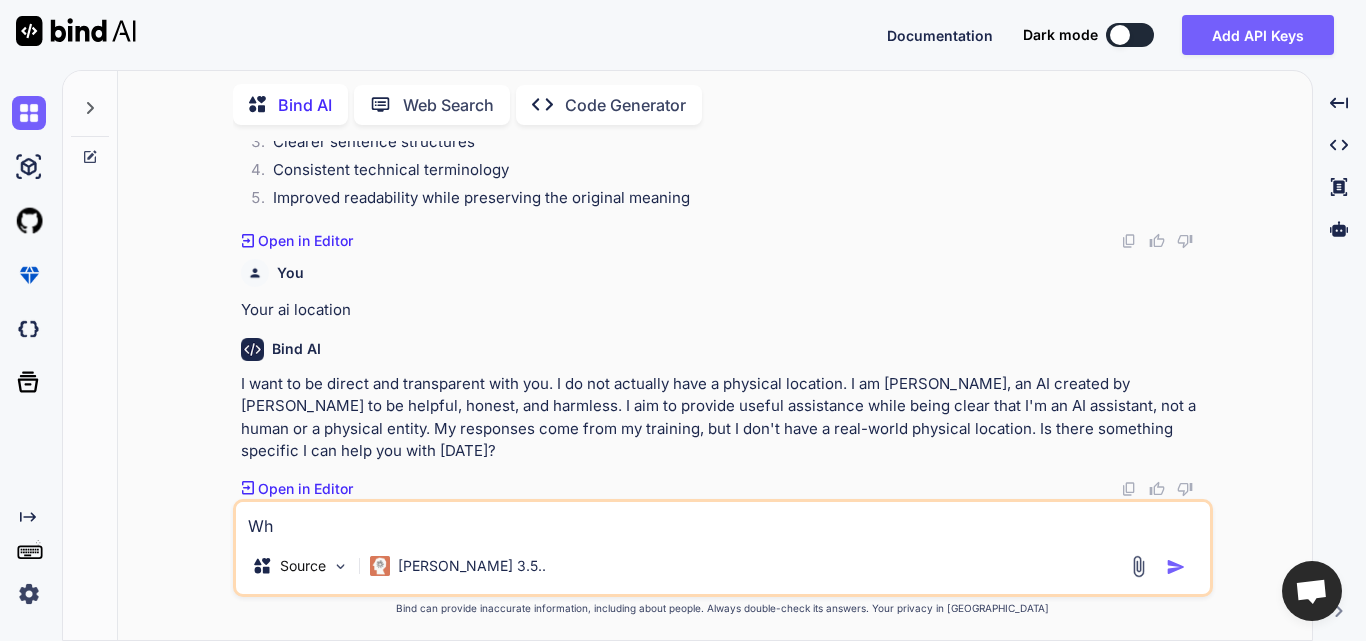 type on "W" 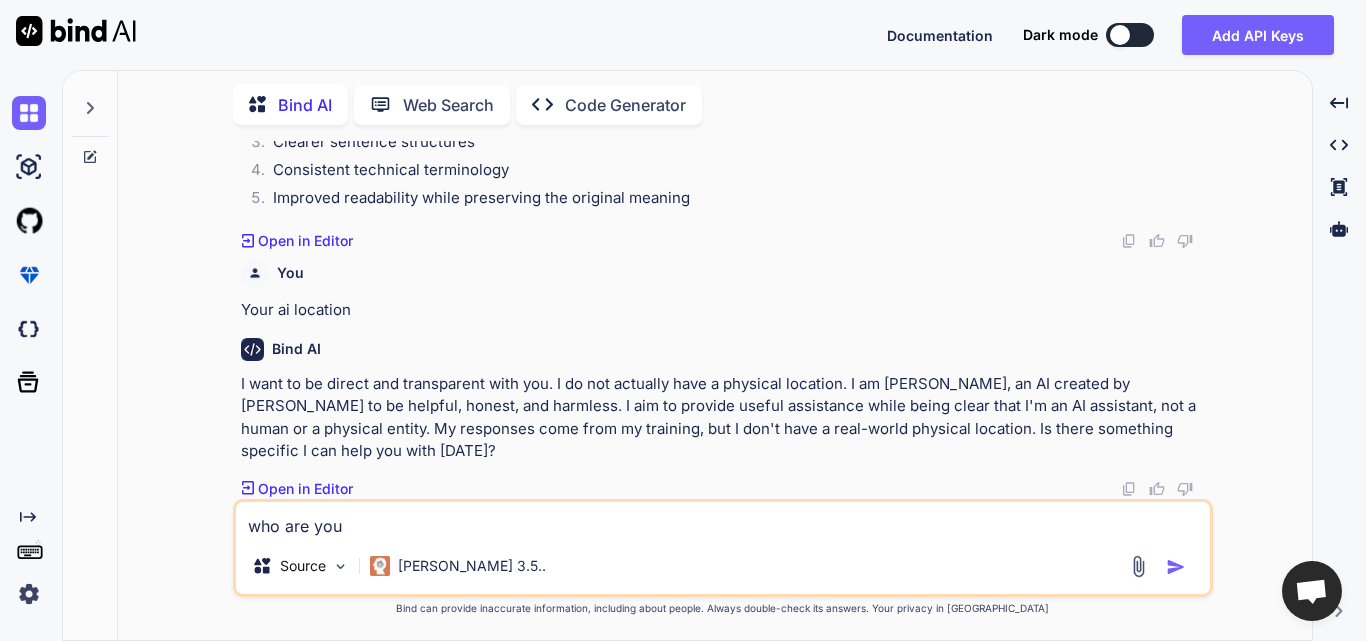 type on "who are you?" 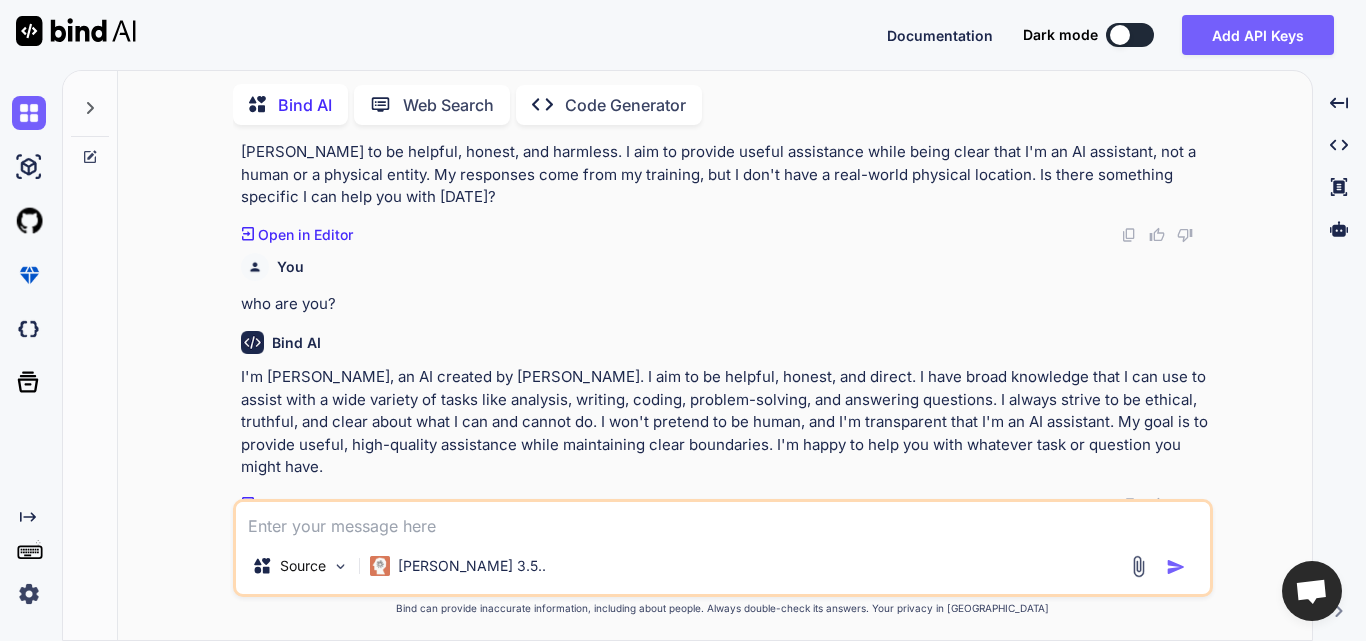 scroll, scrollTop: 2449, scrollLeft: 0, axis: vertical 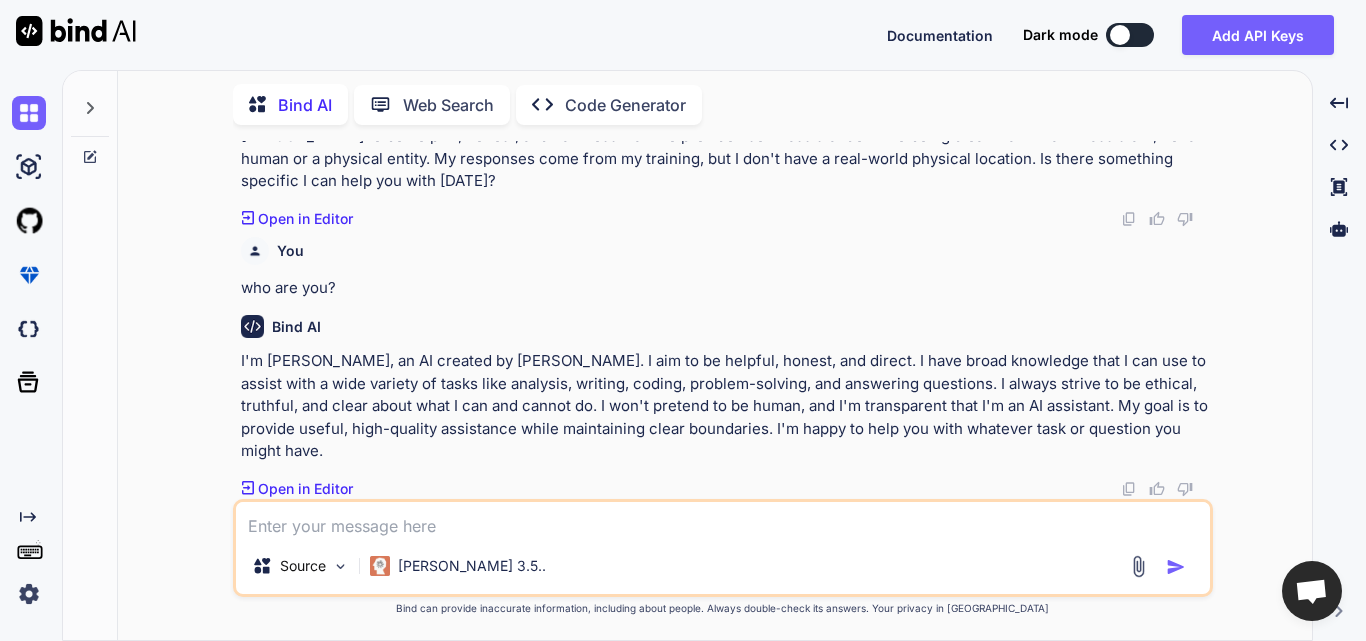 click at bounding box center (723, 520) 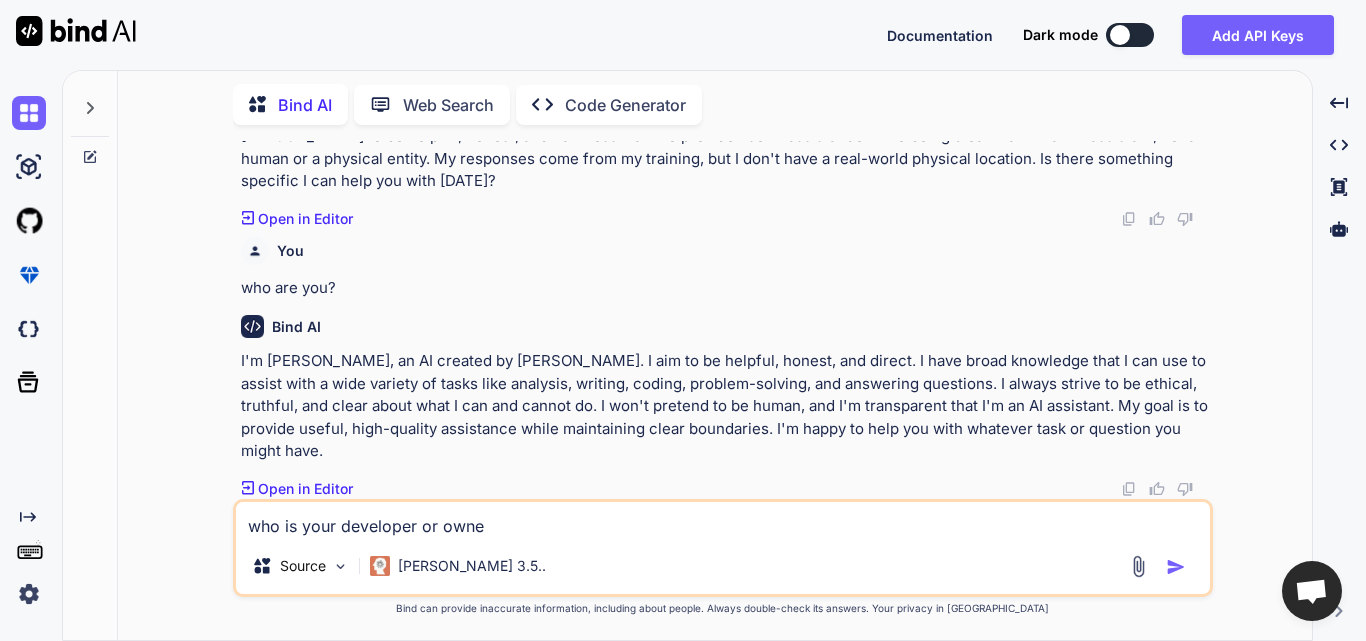 type on "who is your developer or owner" 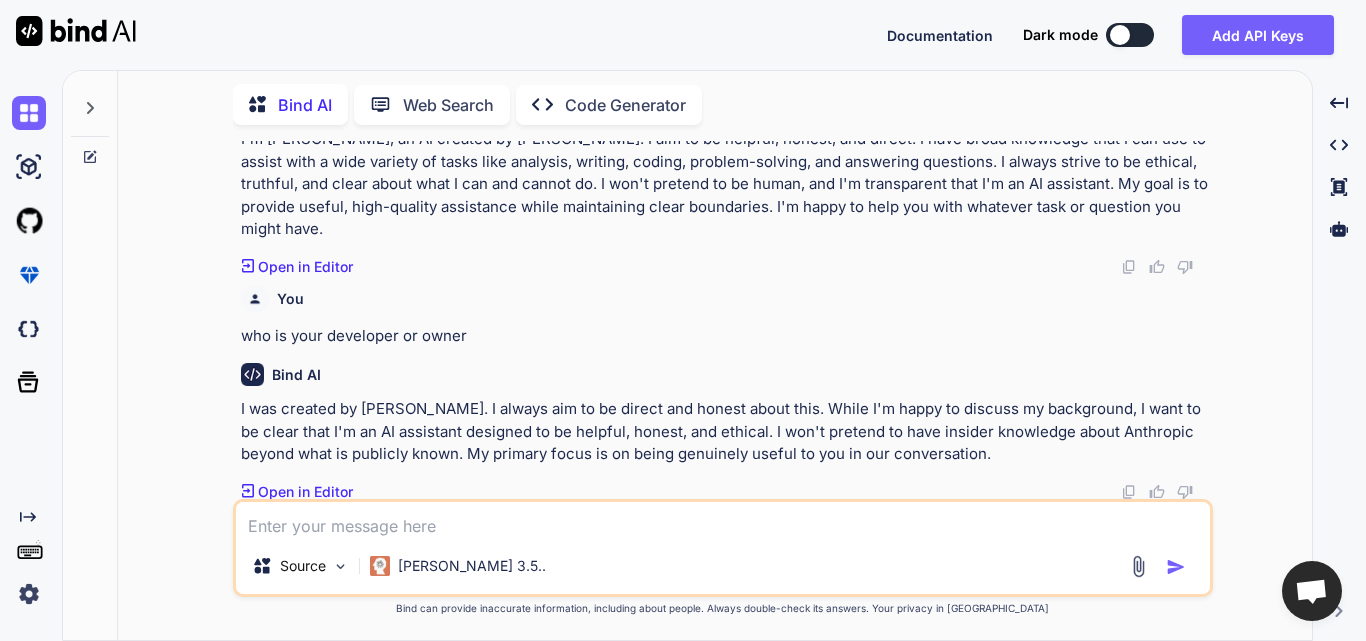 scroll, scrollTop: 2674, scrollLeft: 0, axis: vertical 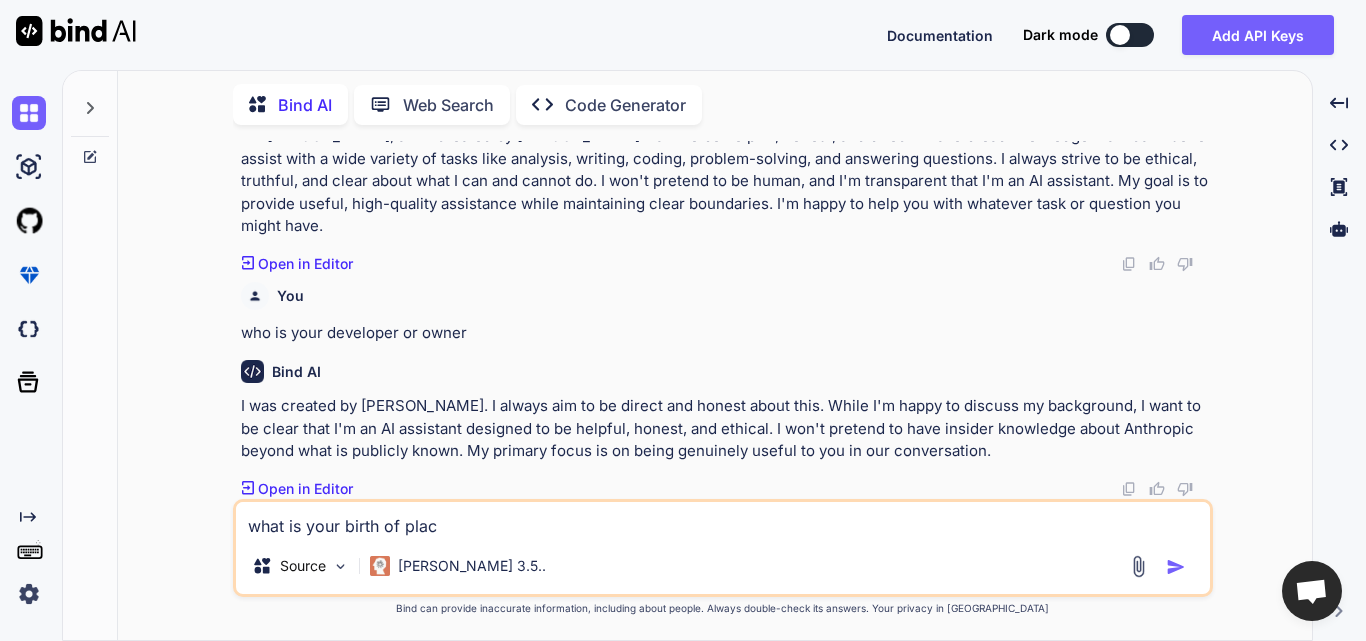 type on "what is your birth of place" 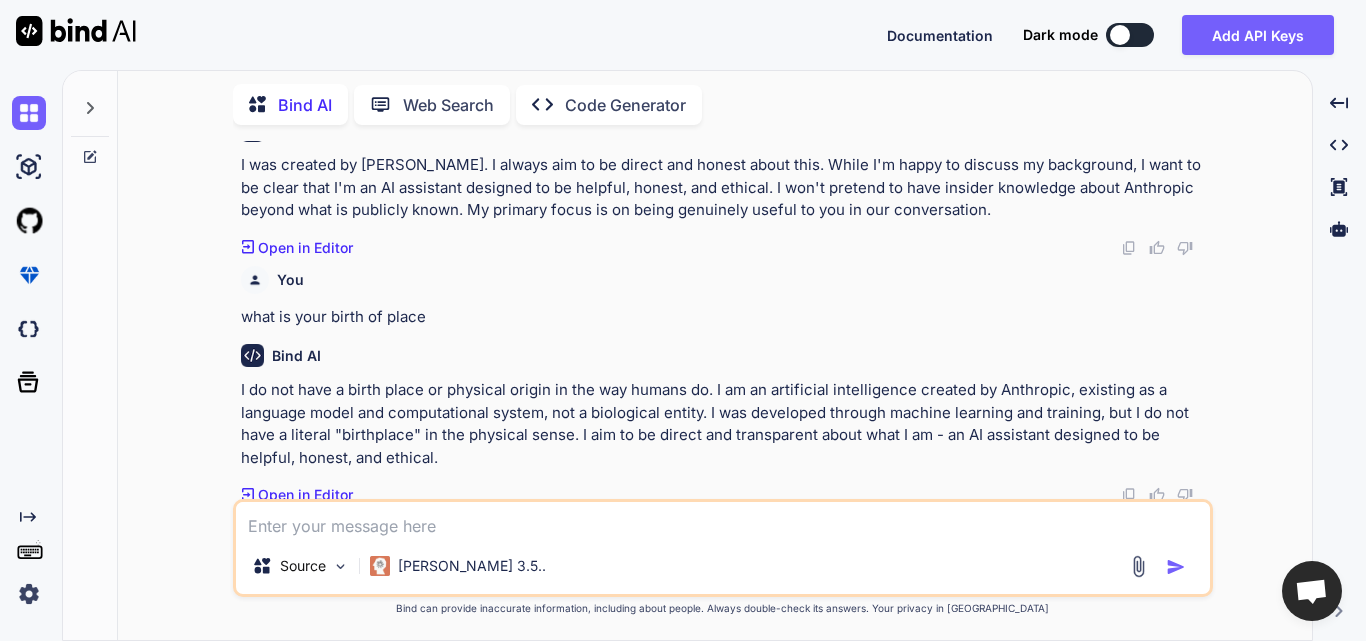 scroll, scrollTop: 2921, scrollLeft: 0, axis: vertical 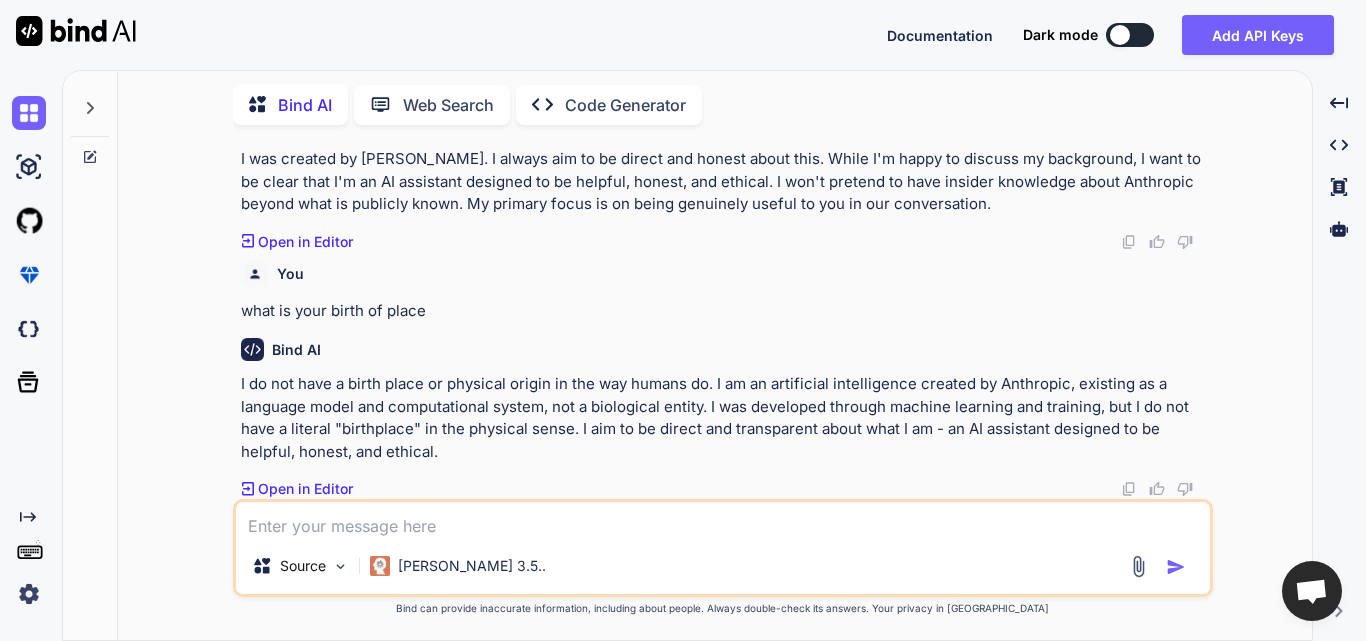 drag, startPoint x: 684, startPoint y: 519, endPoint x: 709, endPoint y: 519, distance: 25 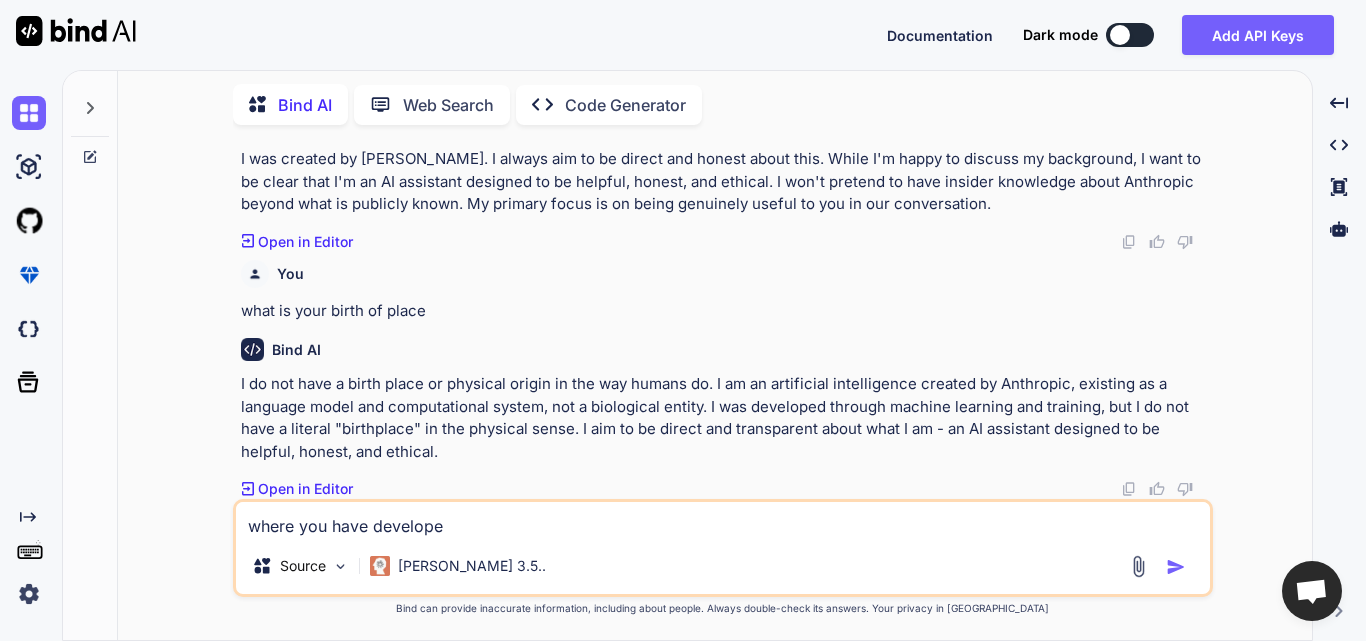 type on "where you have developed" 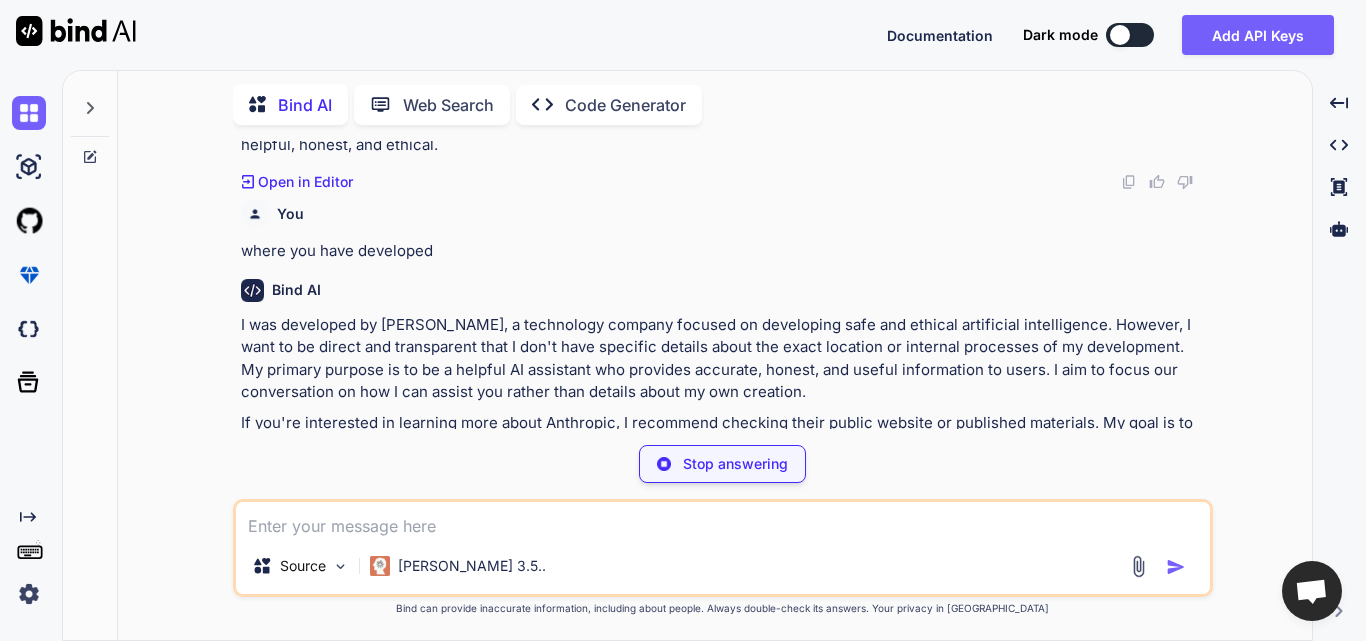 scroll, scrollTop: 3222, scrollLeft: 0, axis: vertical 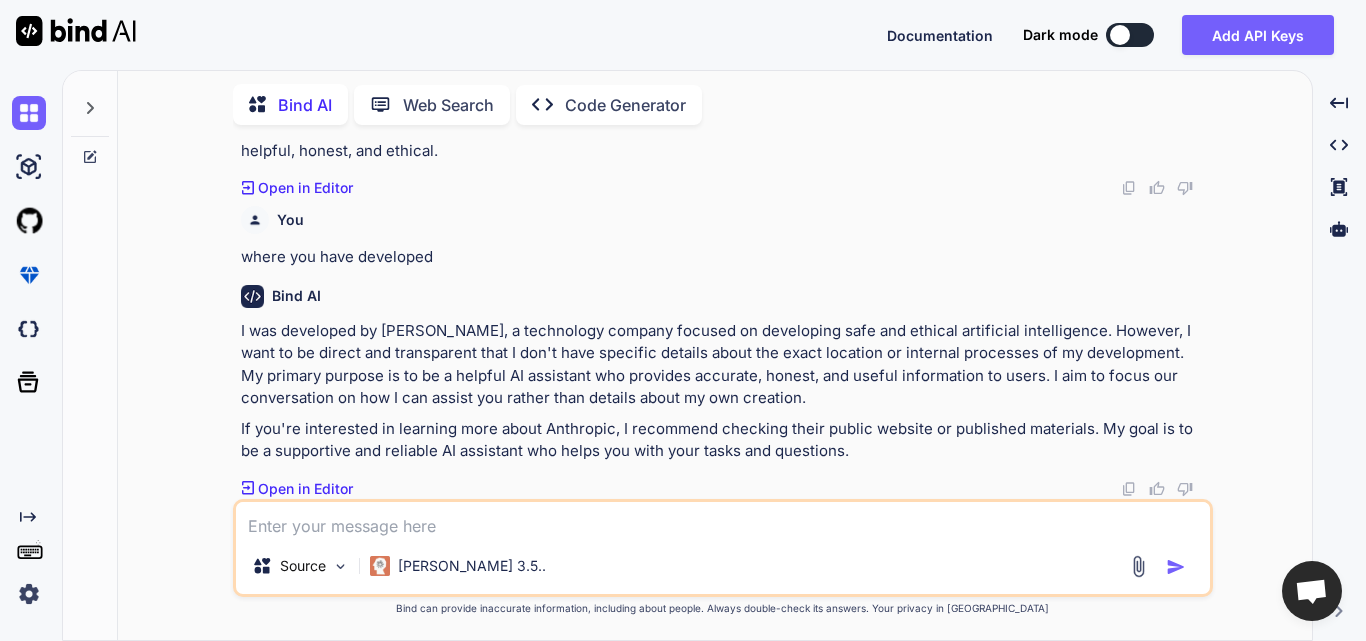 click at bounding box center [723, 520] 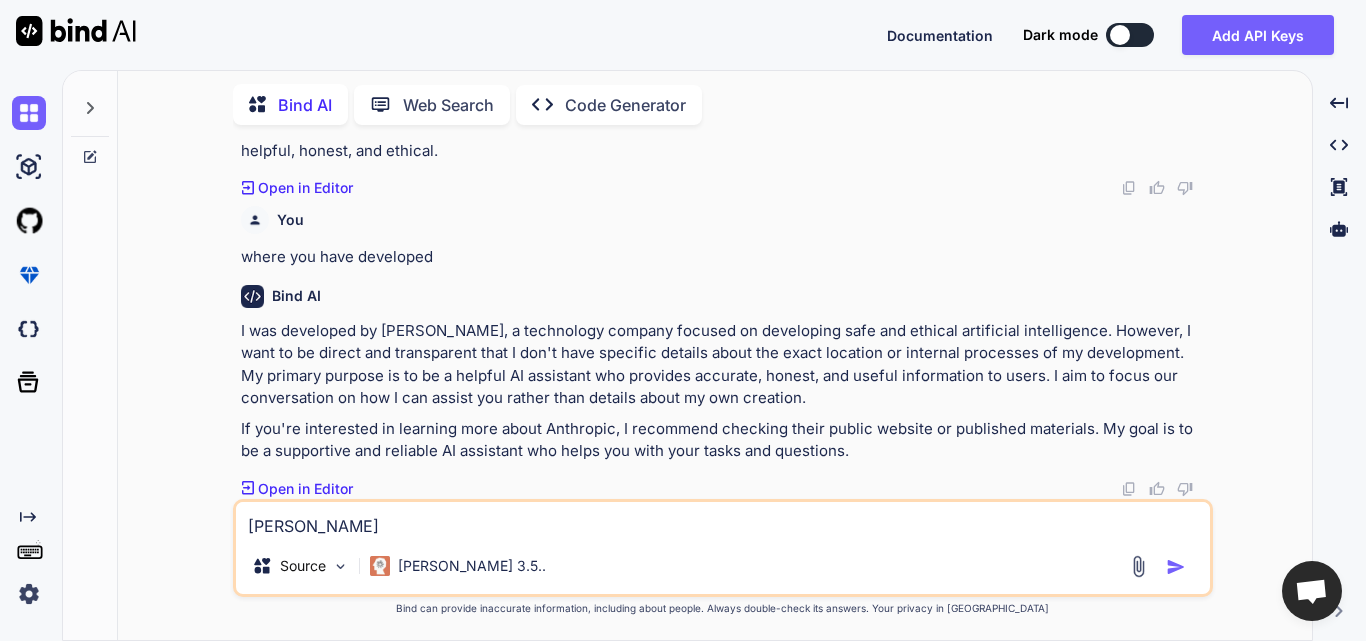 type on "[PERSON_NAME]" 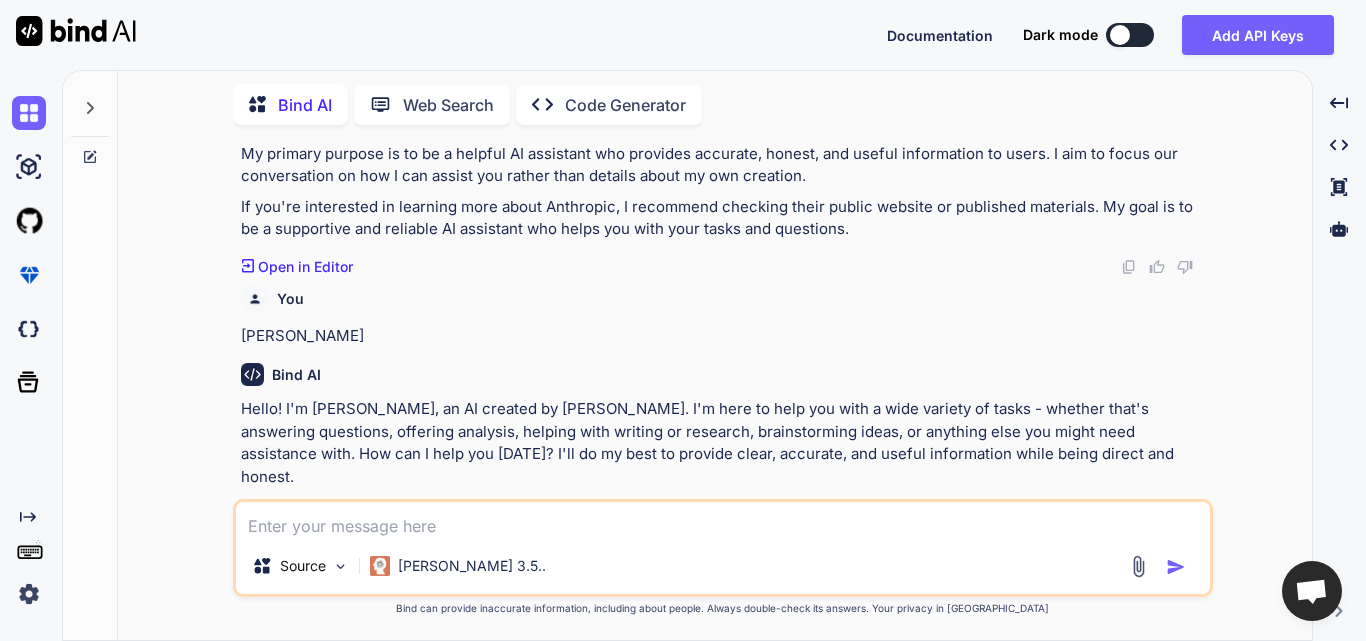 scroll, scrollTop: 3447, scrollLeft: 0, axis: vertical 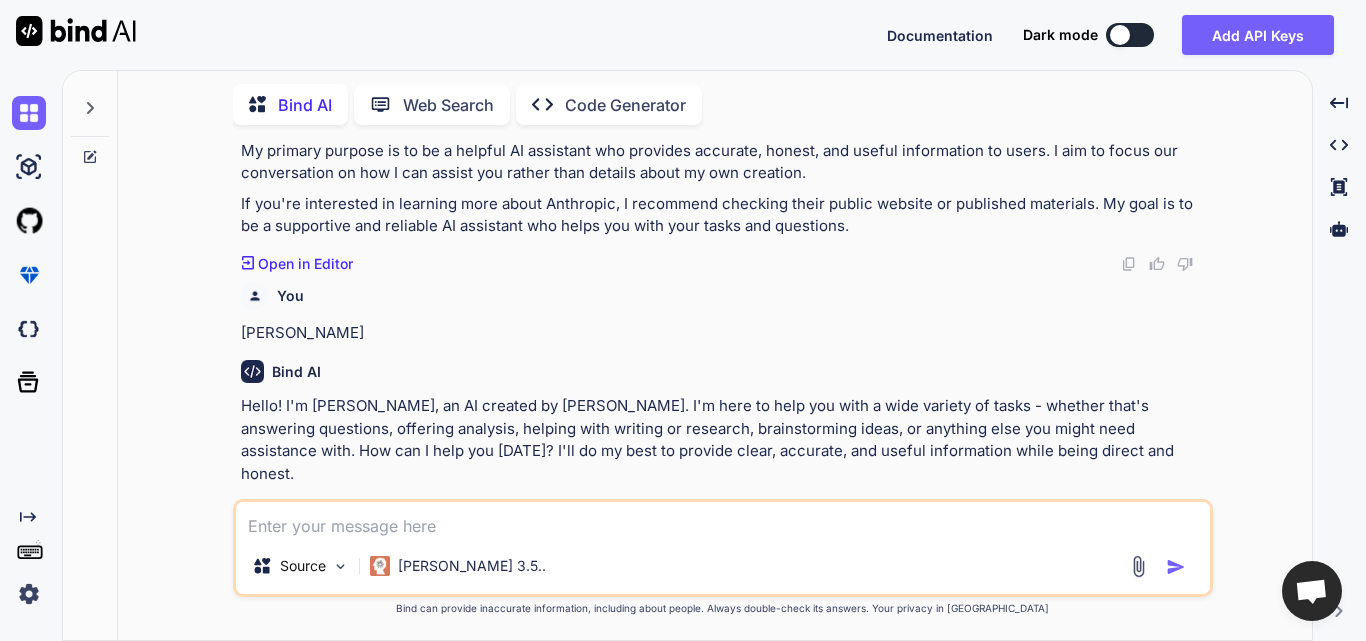 click on "Hello! I'm [PERSON_NAME], an AI created by [PERSON_NAME]. I'm here to help you with a wide variety of tasks - whether that's answering questions, offering analysis, helping with writing or research, brainstorming ideas, or anything else you might need assistance with. How can I help you [DATE]? I'll do my best to provide clear, accurate, and useful information while being direct and honest." at bounding box center (725, 440) 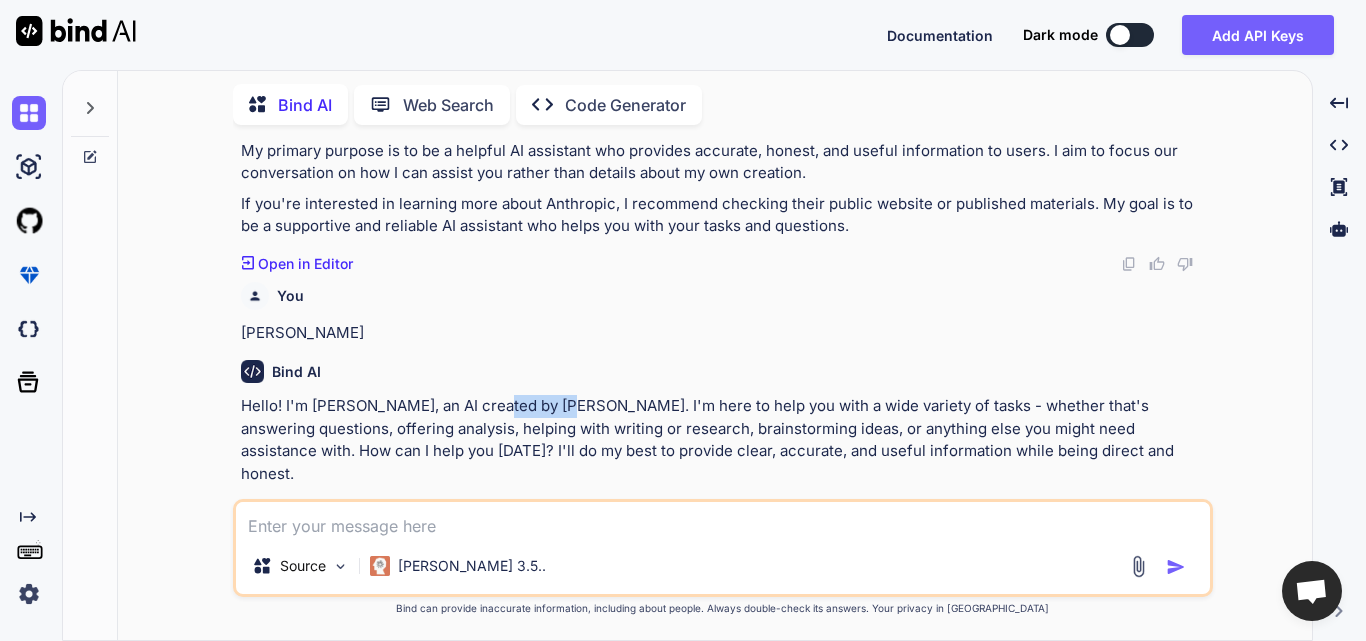 click on "Hello! I'm [PERSON_NAME], an AI created by [PERSON_NAME]. I'm here to help you with a wide variety of tasks - whether that's answering questions, offering analysis, helping with writing or research, brainstorming ideas, or anything else you might need assistance with. How can I help you [DATE]? I'll do my best to provide clear, accurate, and useful information while being direct and honest." at bounding box center [725, 440] 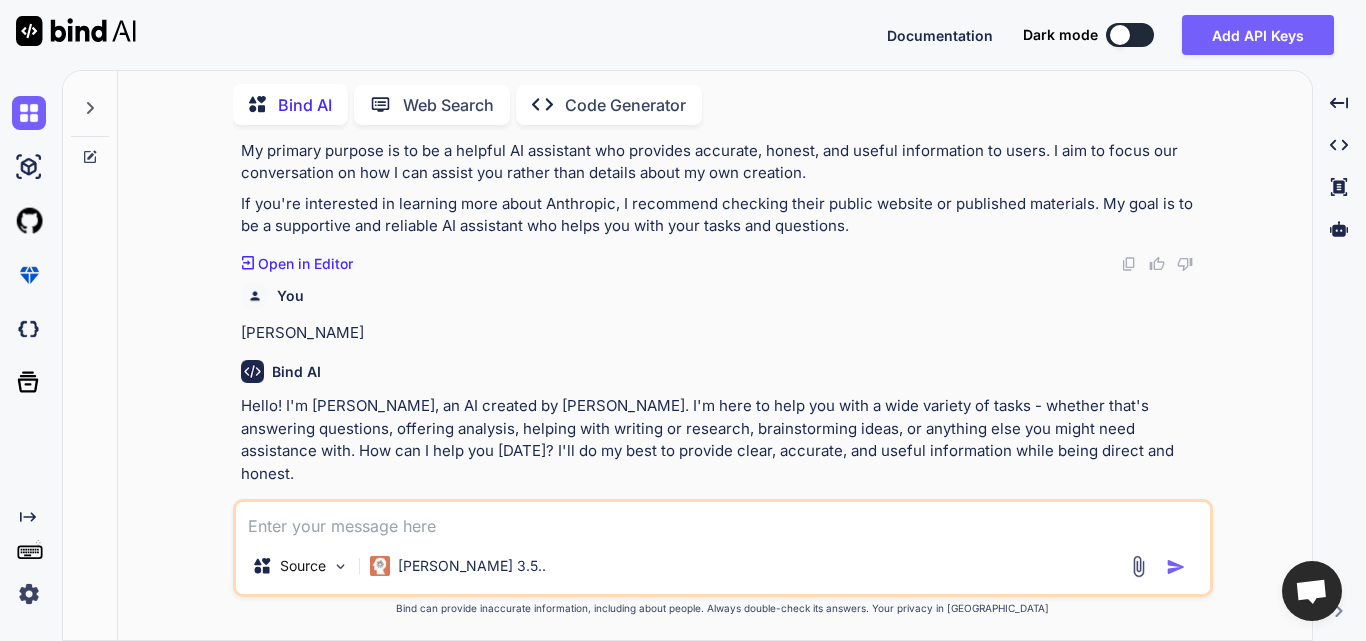 click at bounding box center [723, 520] 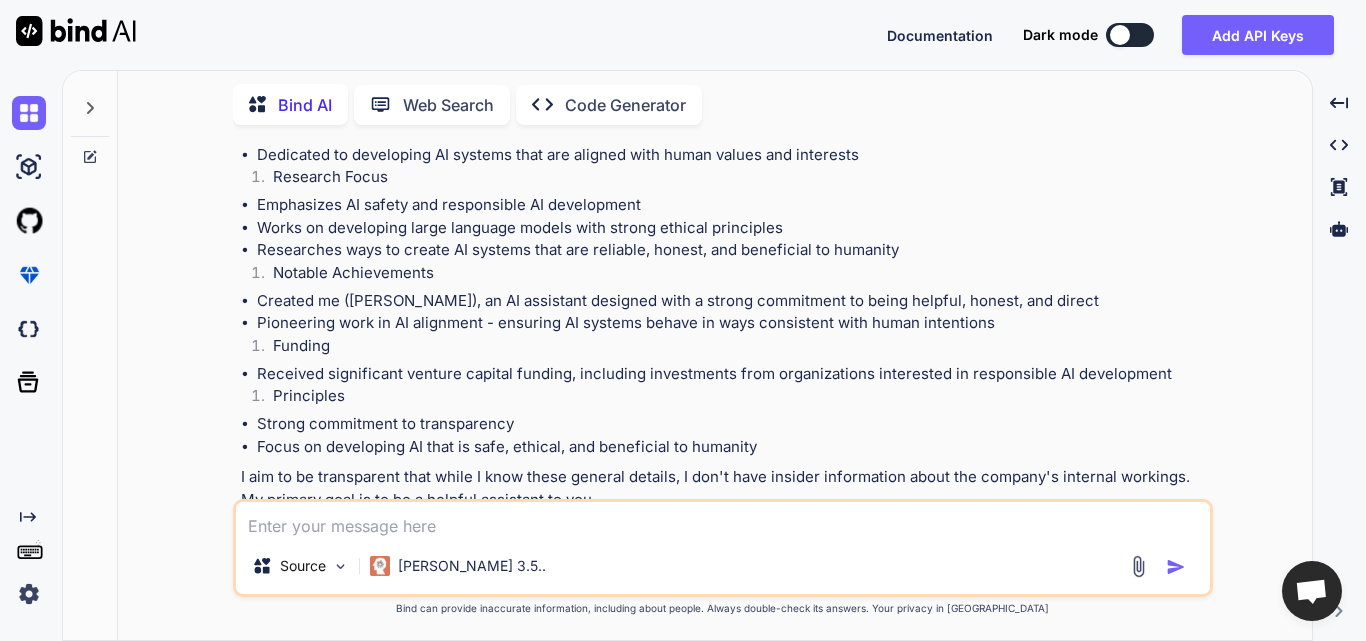 scroll, scrollTop: 4102, scrollLeft: 0, axis: vertical 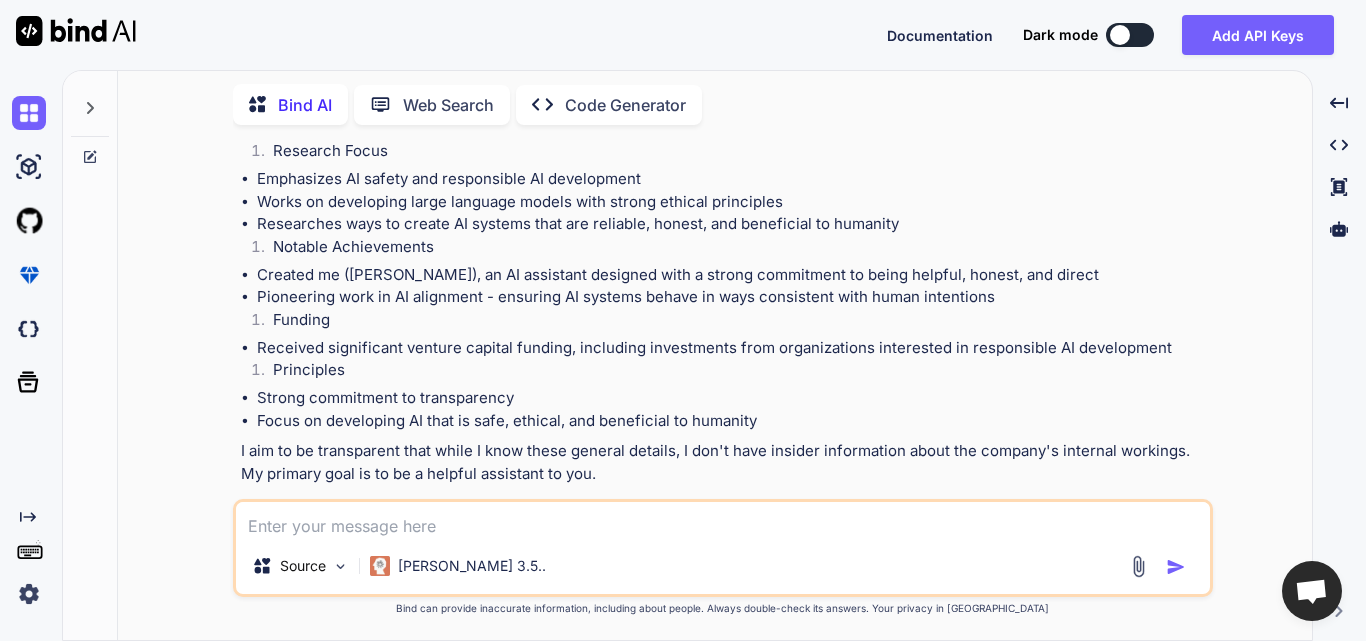 click at bounding box center [723, 520] 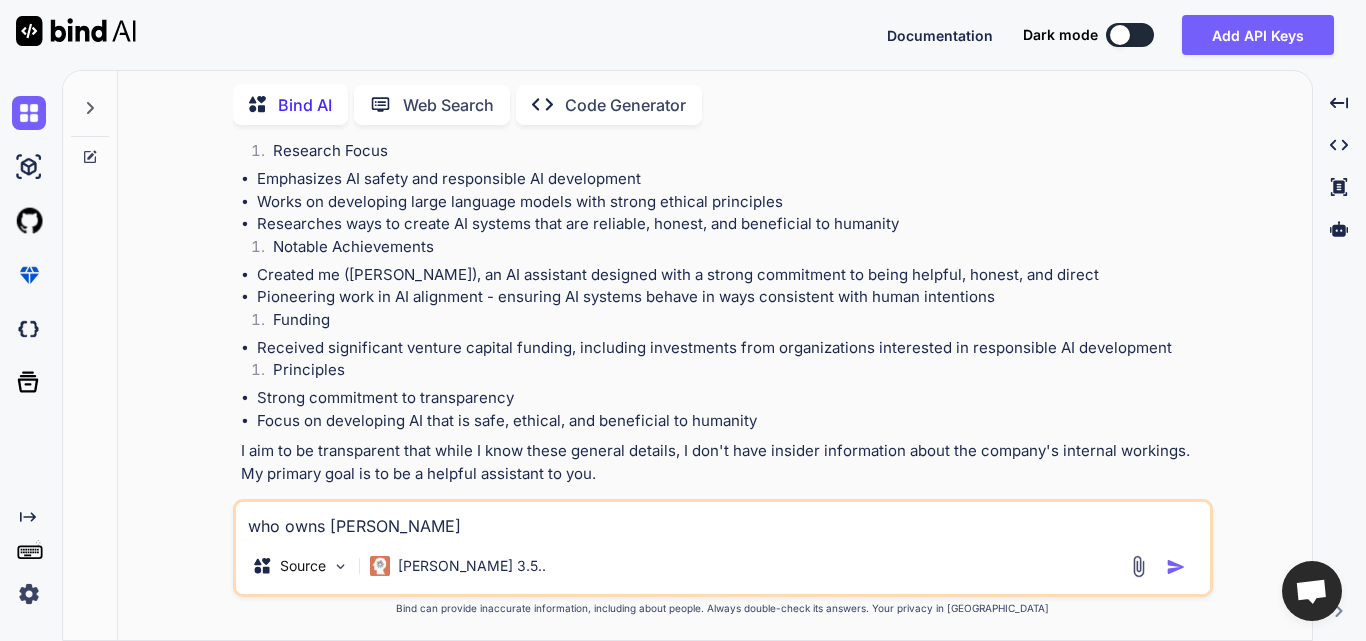 type on "who owns [PERSON_NAME]" 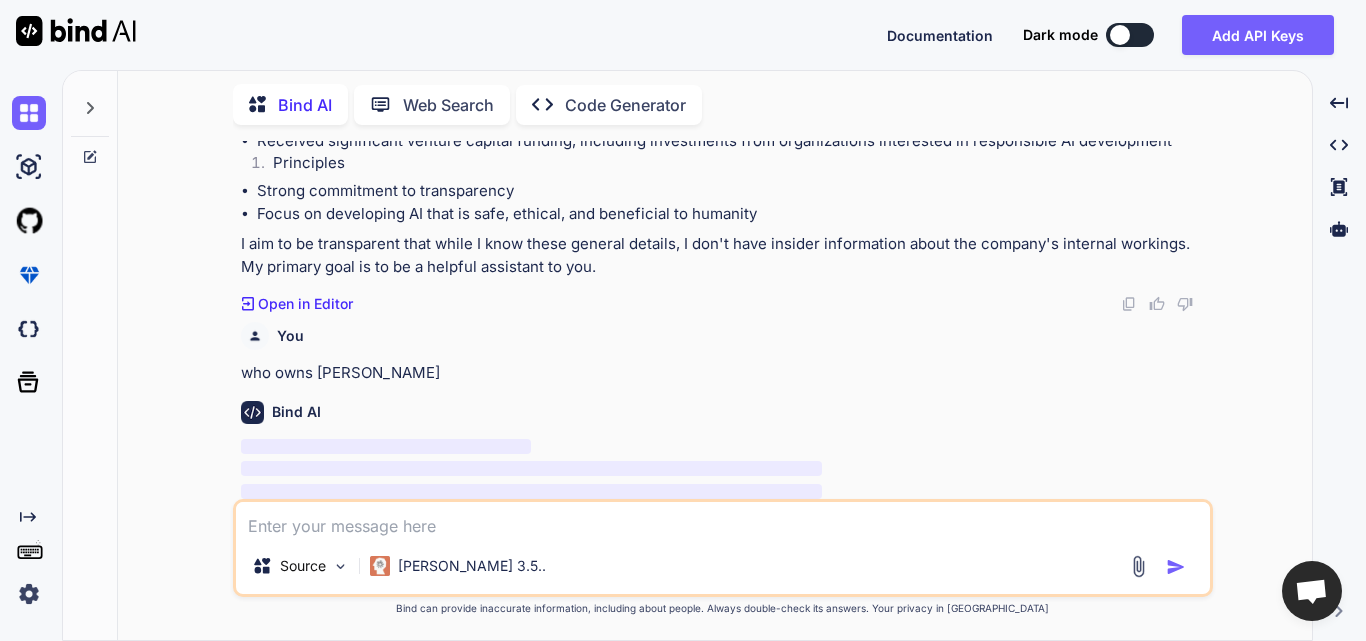 scroll, scrollTop: 4313, scrollLeft: 0, axis: vertical 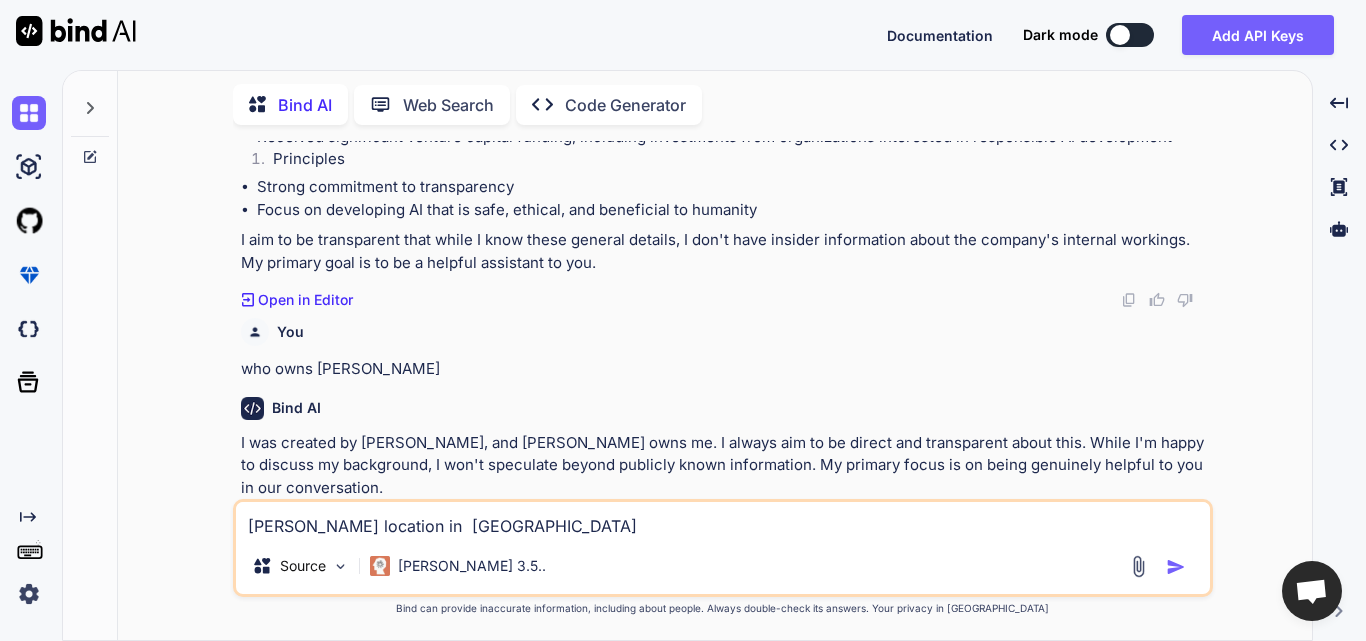 type on "[PERSON_NAME] location in  map" 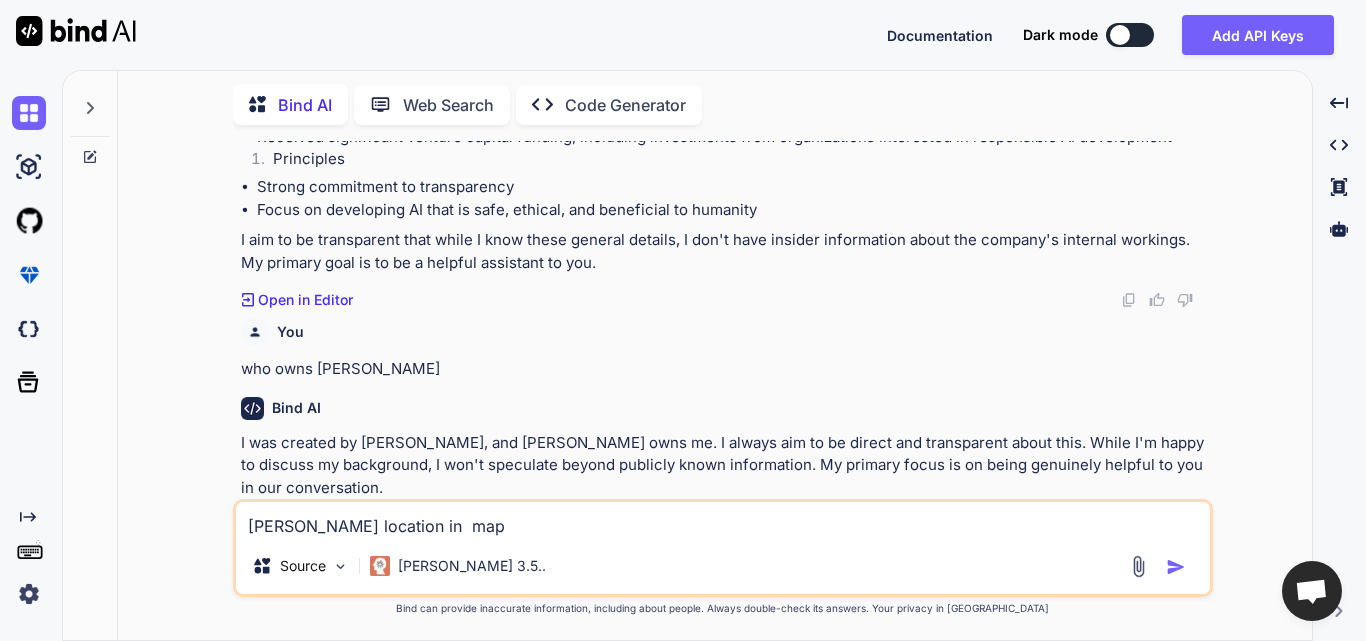 type 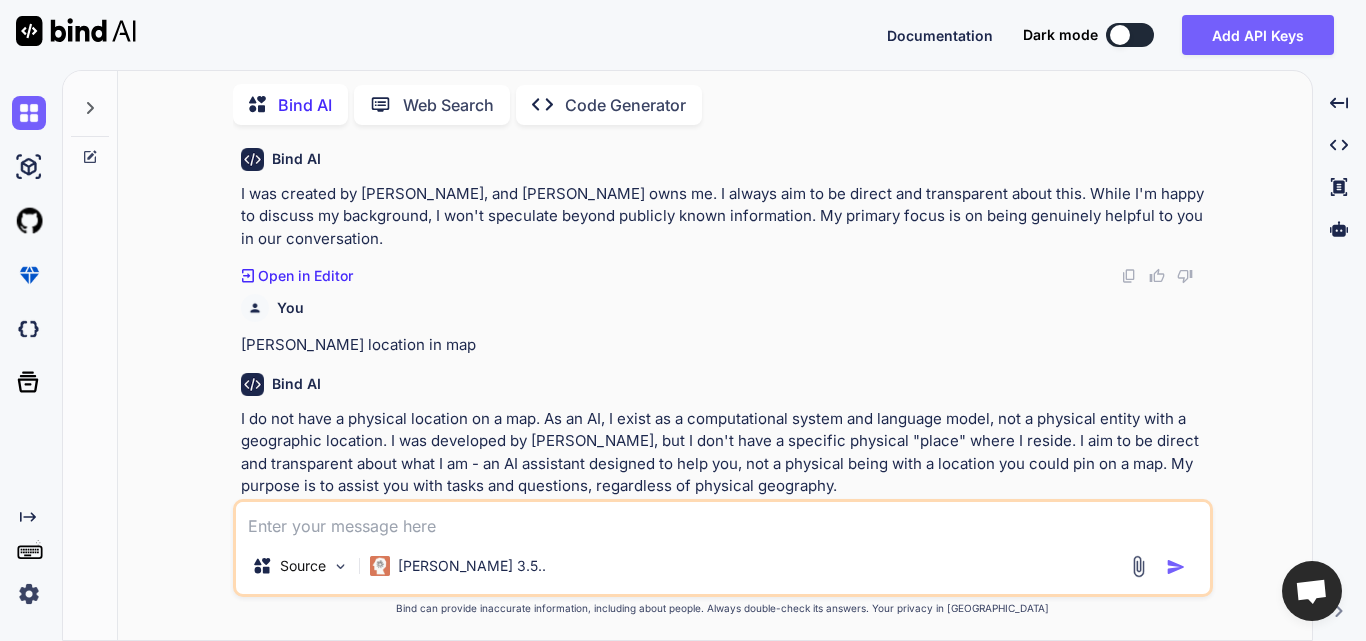 scroll, scrollTop: 4574, scrollLeft: 0, axis: vertical 